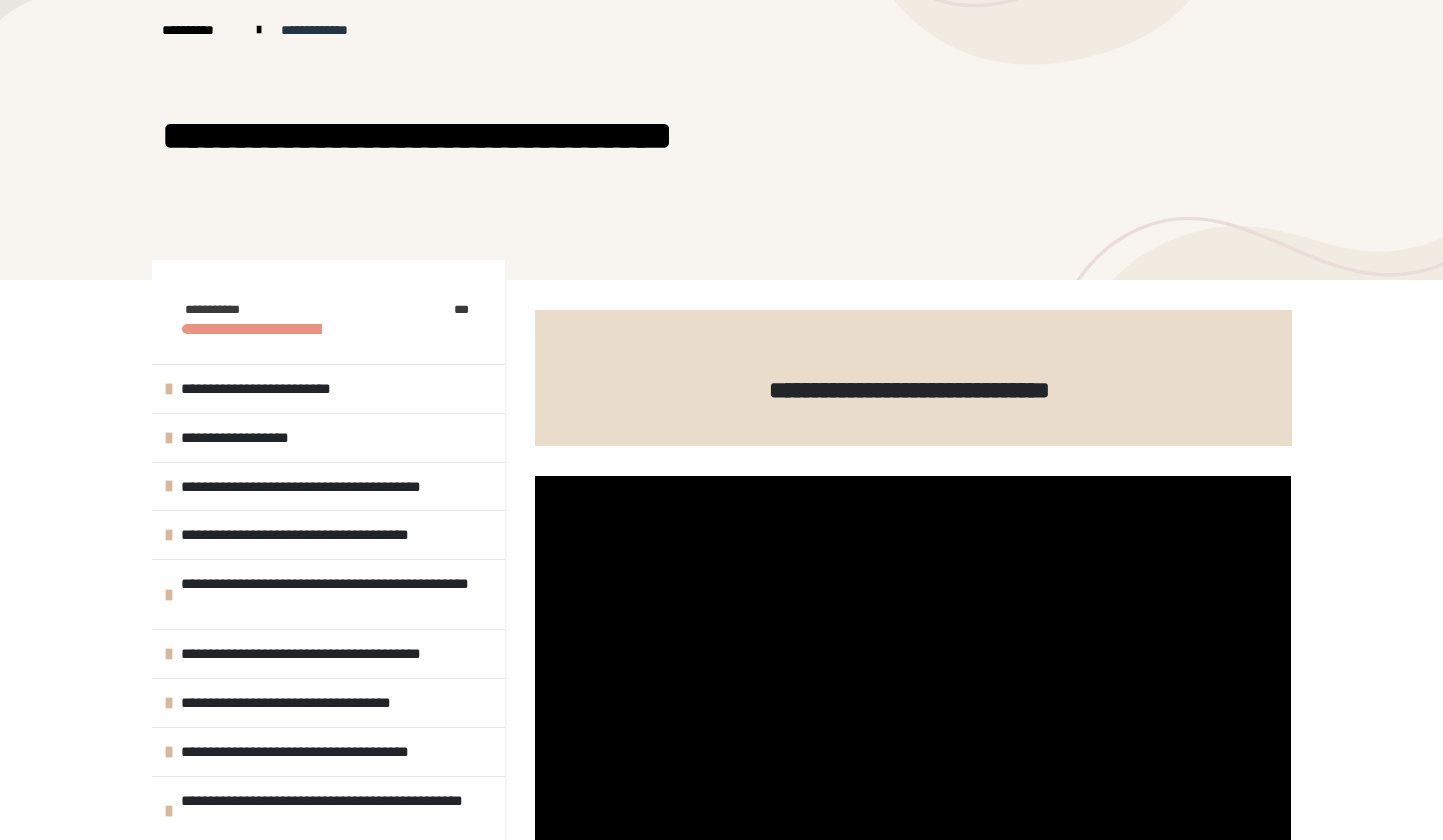 scroll, scrollTop: 154, scrollLeft: 0, axis: vertical 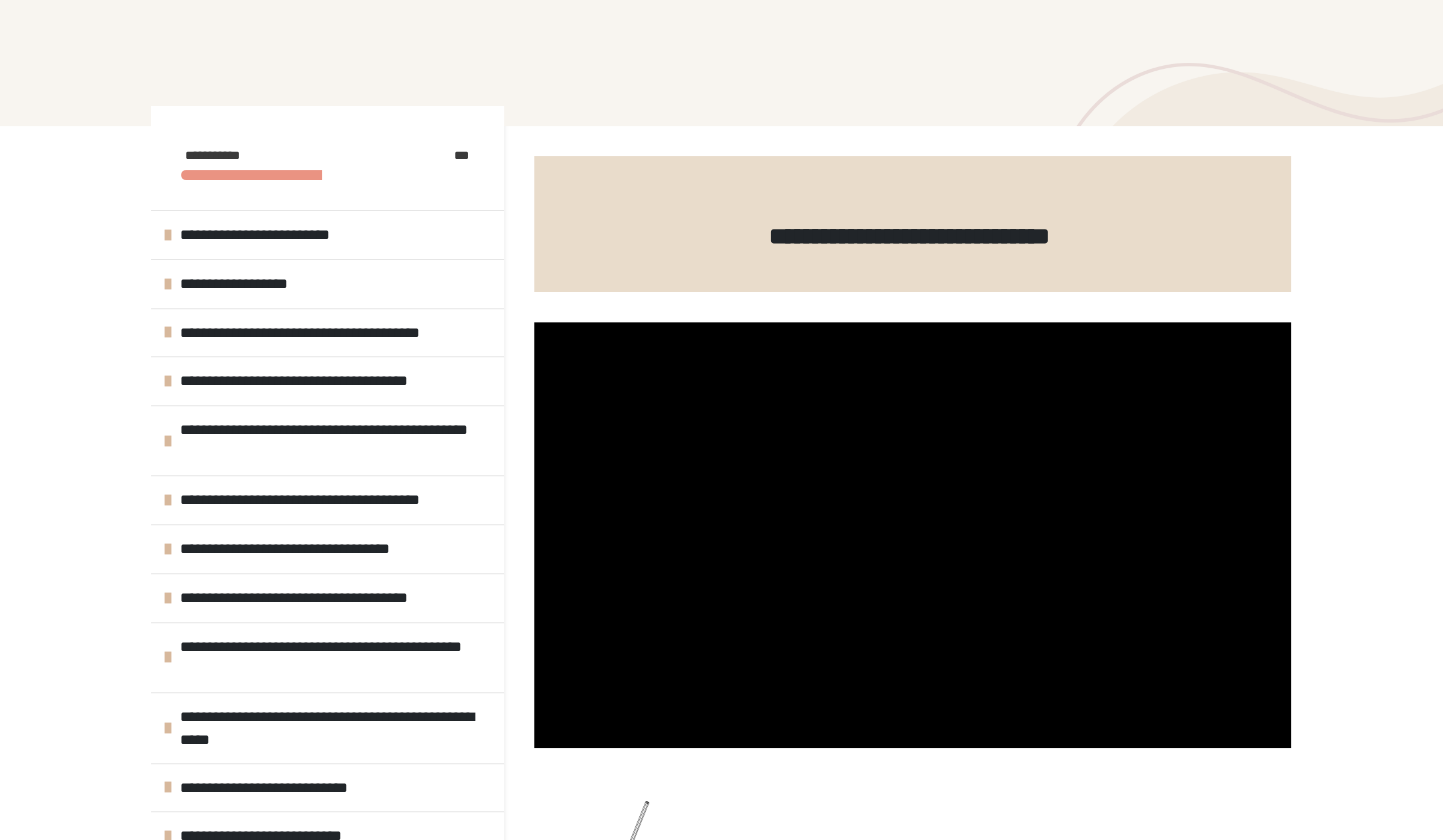 click at bounding box center [721, -14] 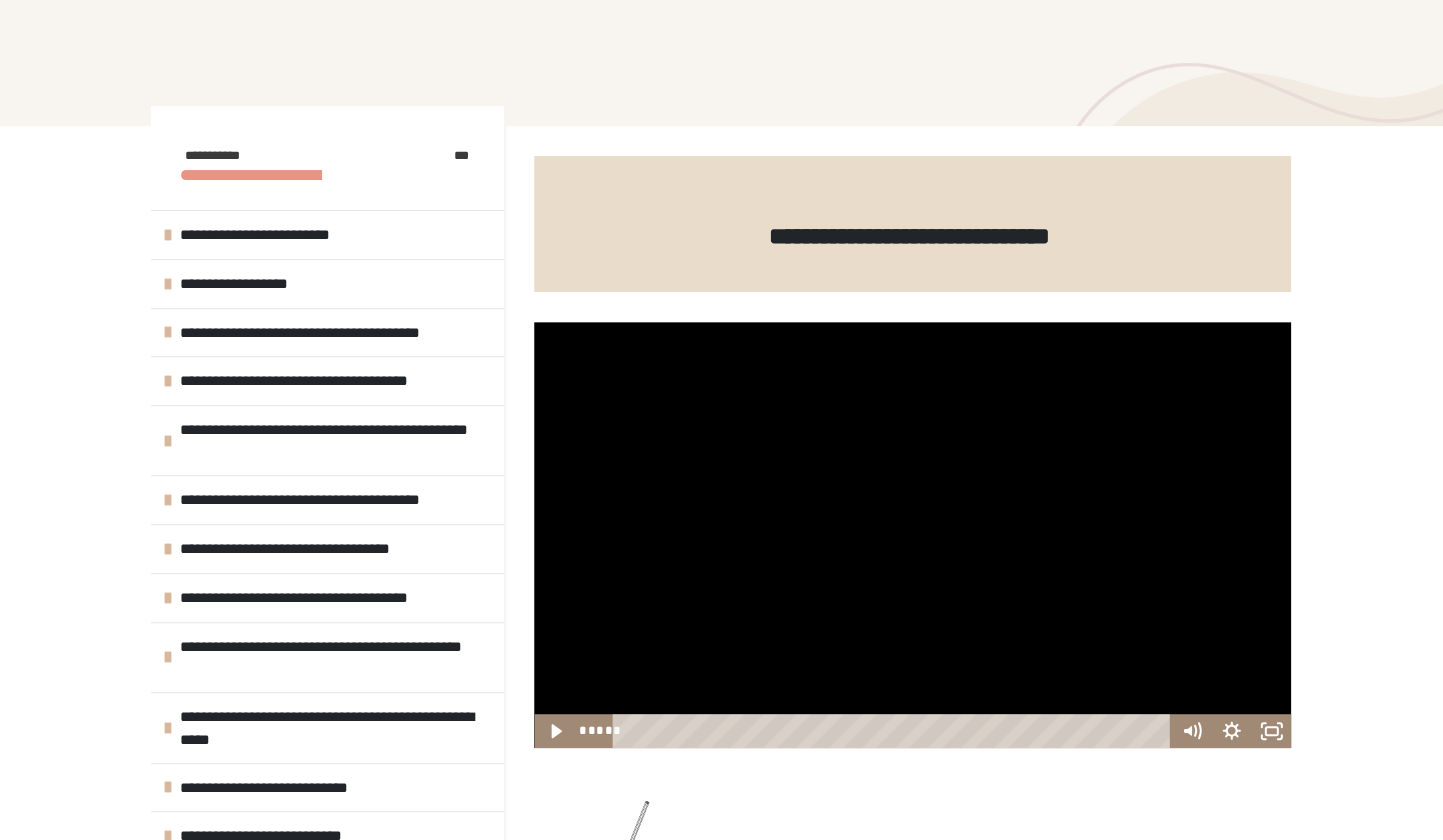 click at bounding box center [912, 535] 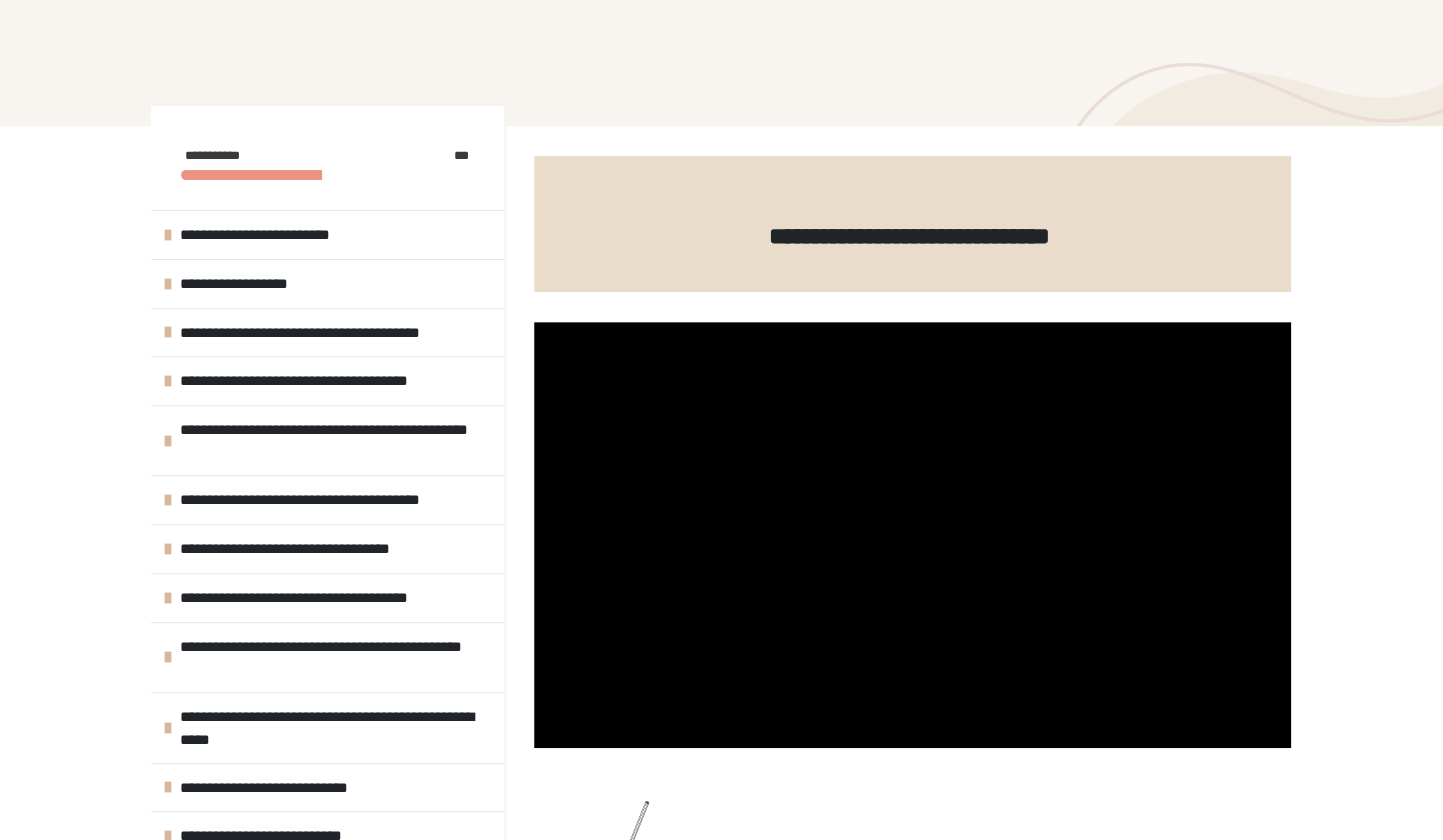 type 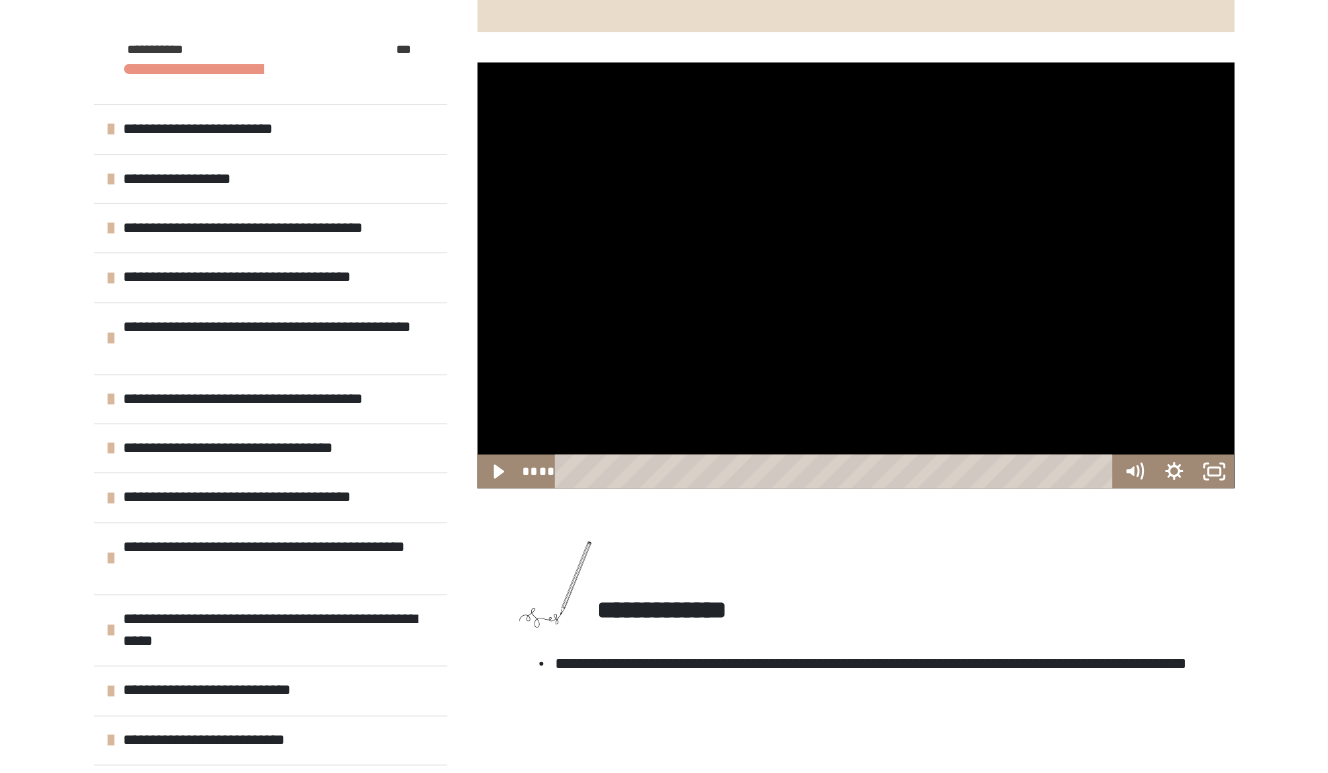 scroll, scrollTop: 405, scrollLeft: 0, axis: vertical 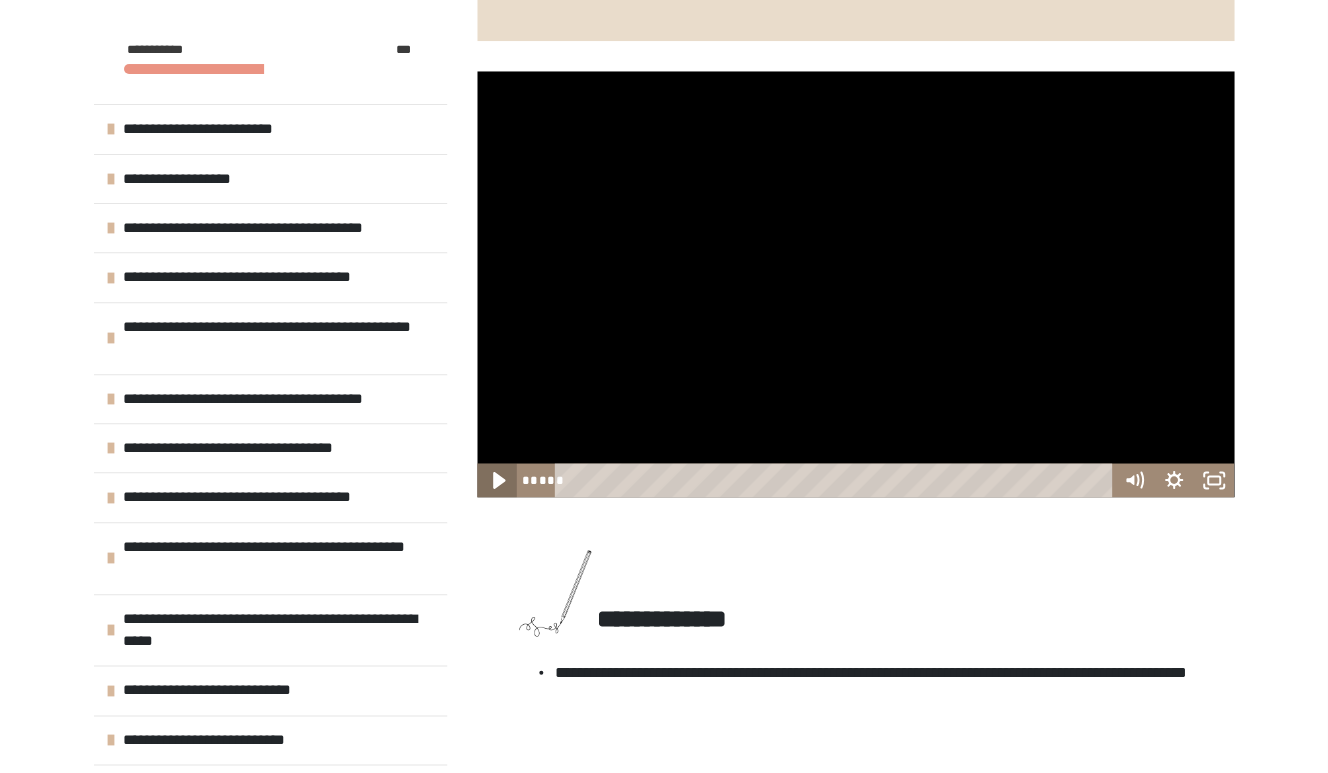 click 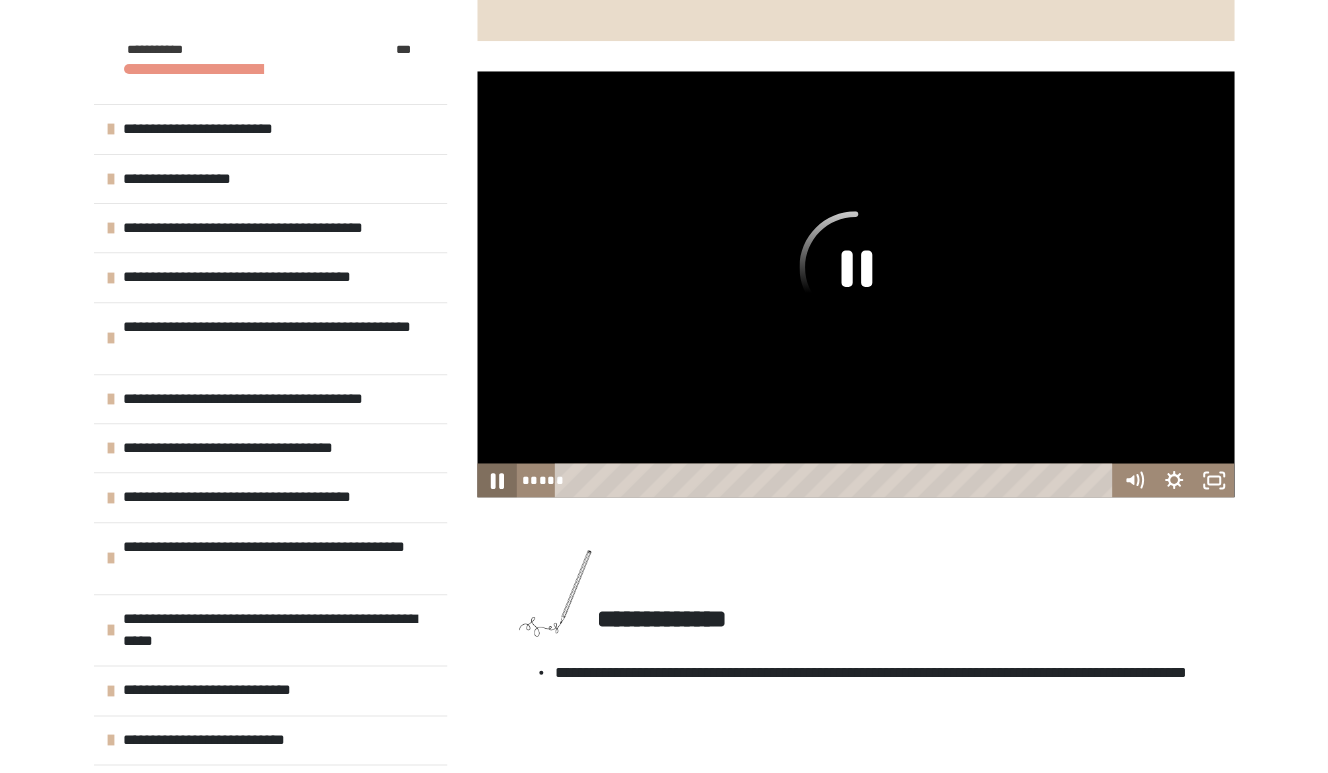 click 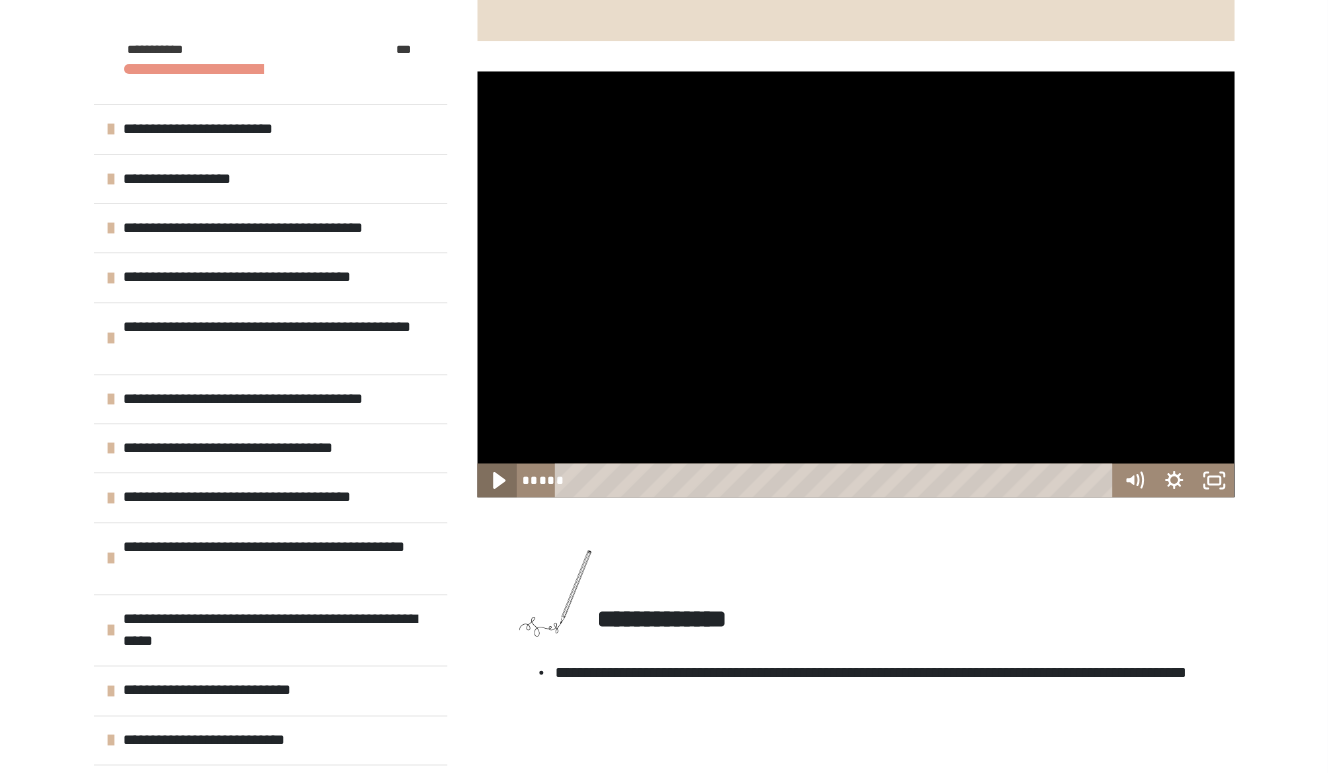 click 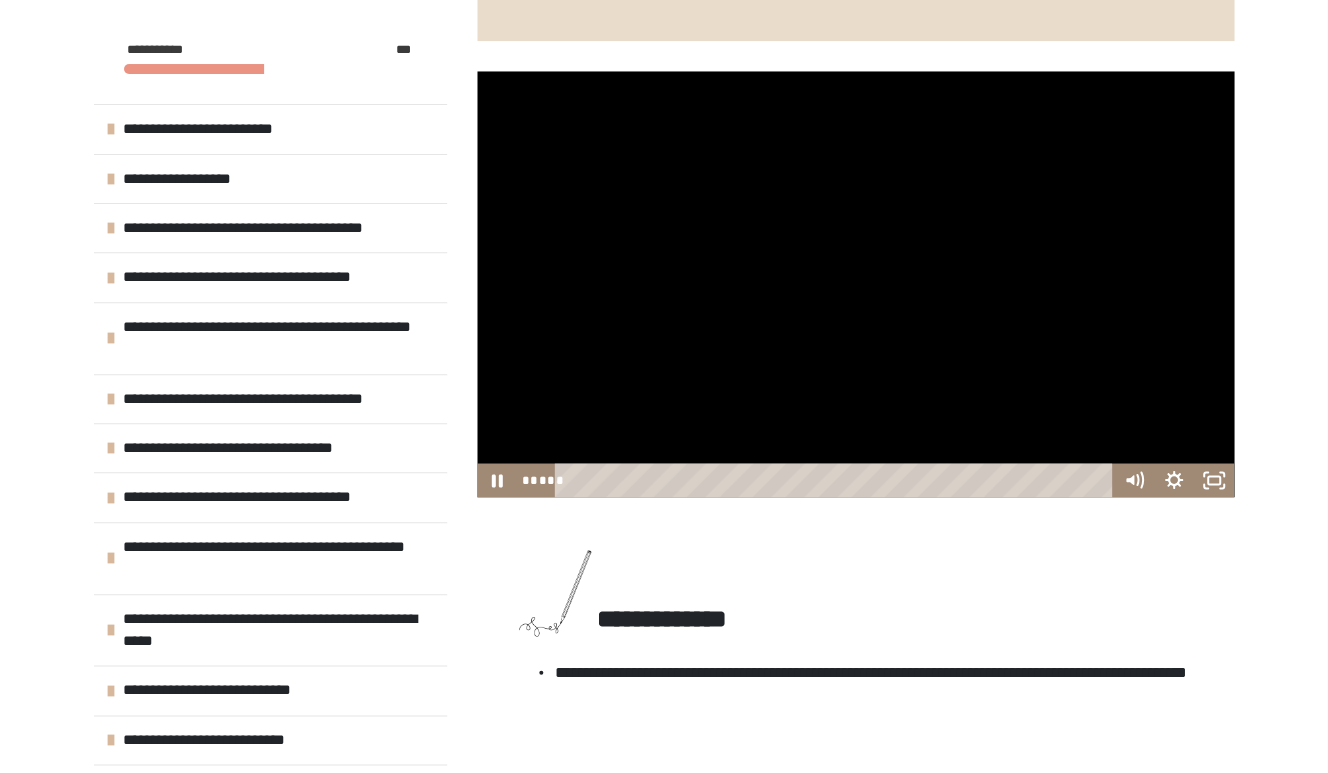 click at bounding box center [855, 284] 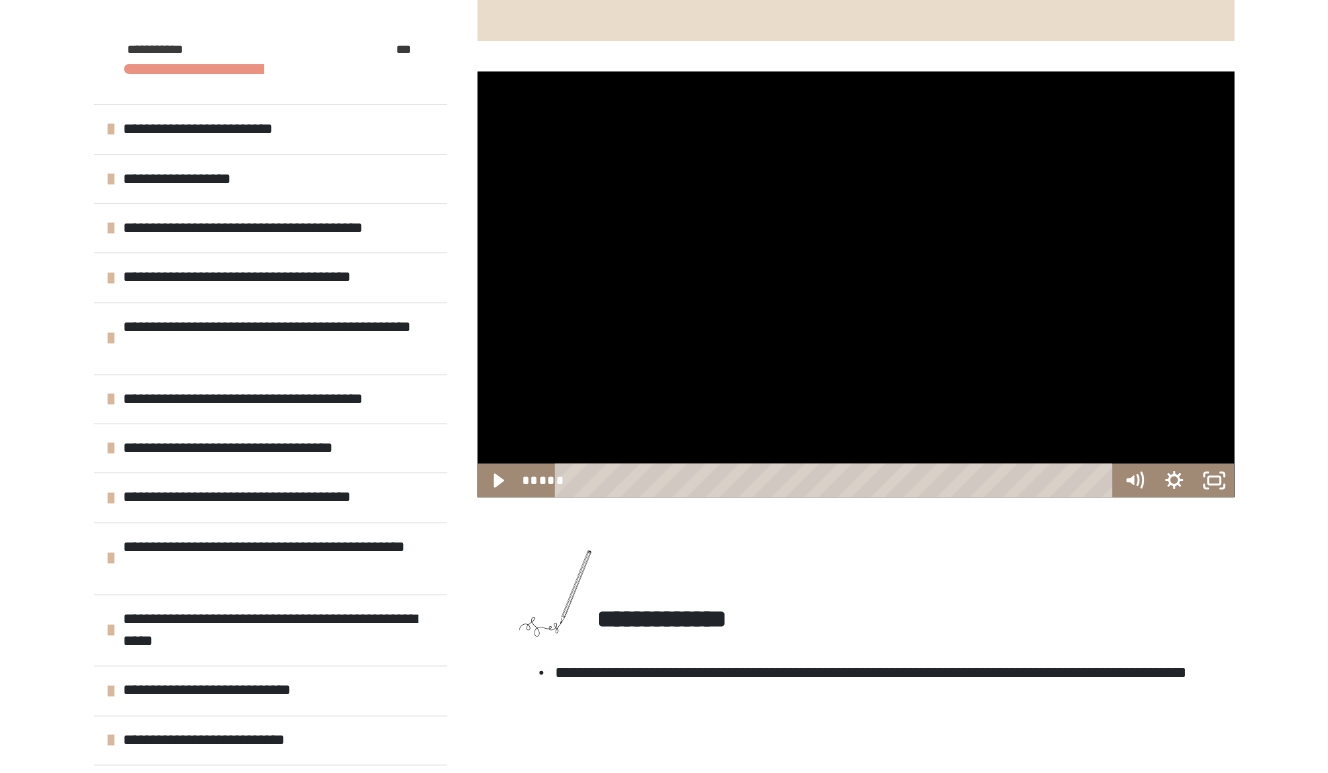 click at bounding box center [855, 284] 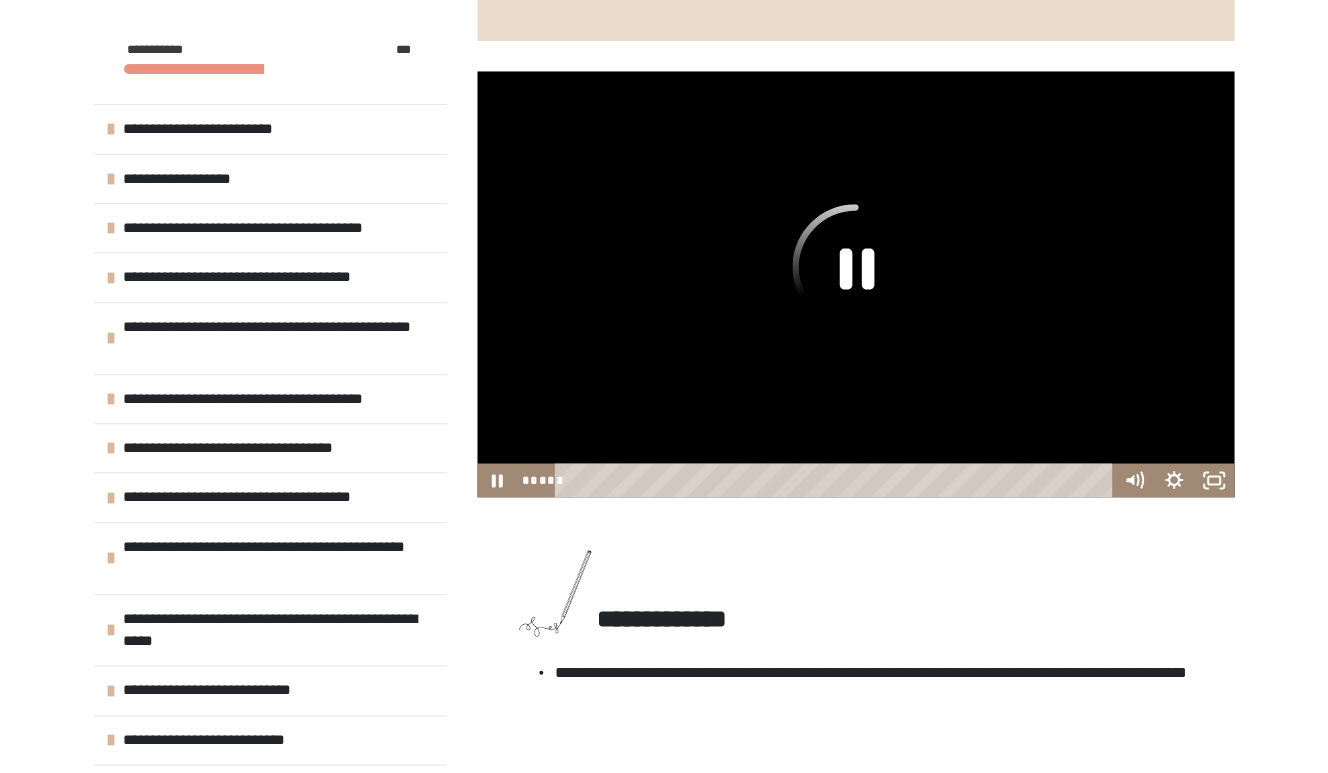 click 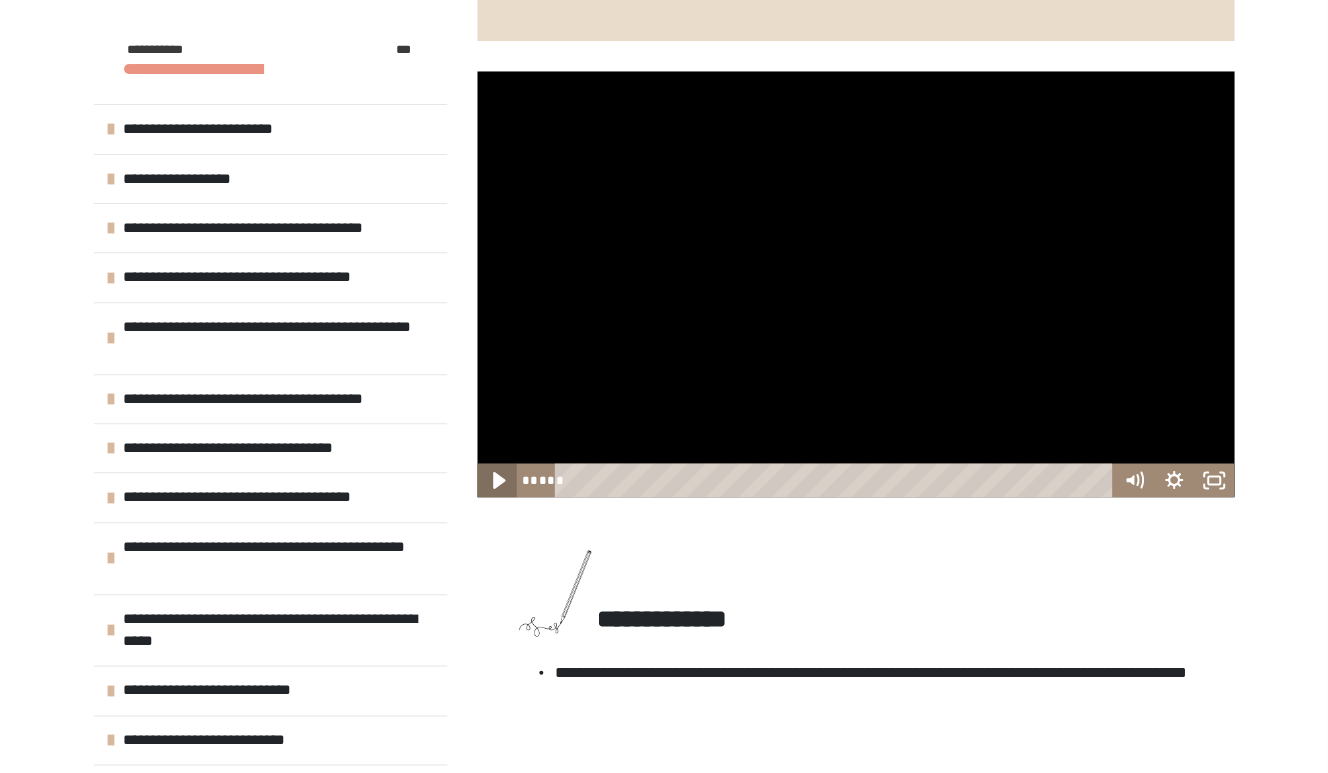 click 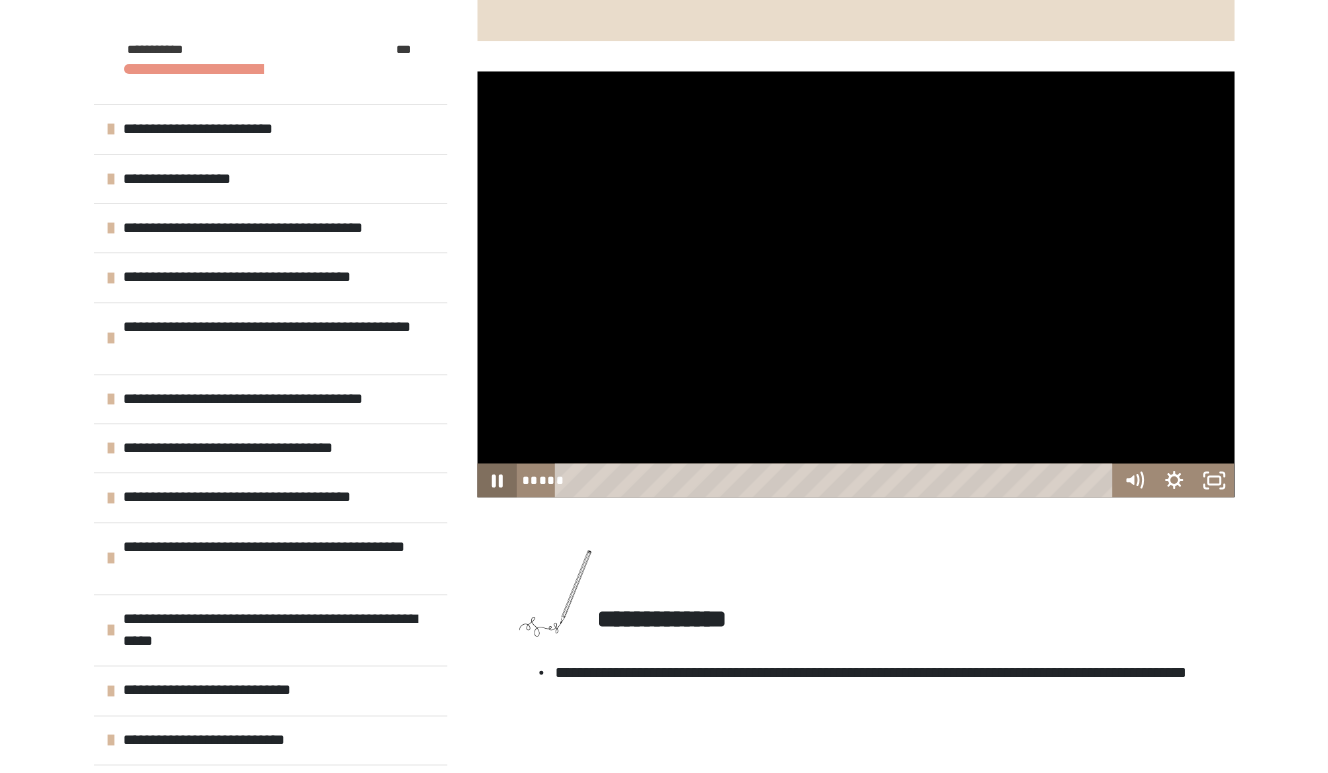 scroll, scrollTop: 412, scrollLeft: 0, axis: vertical 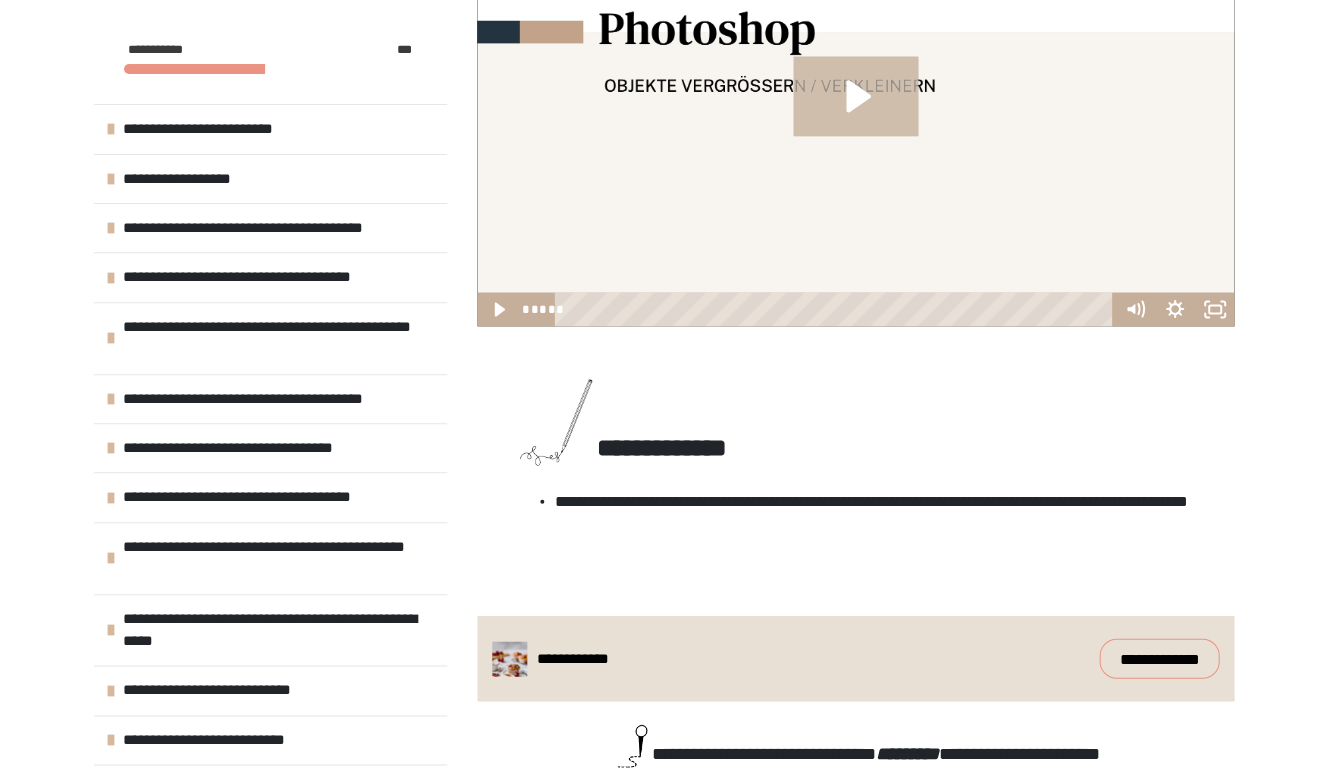click 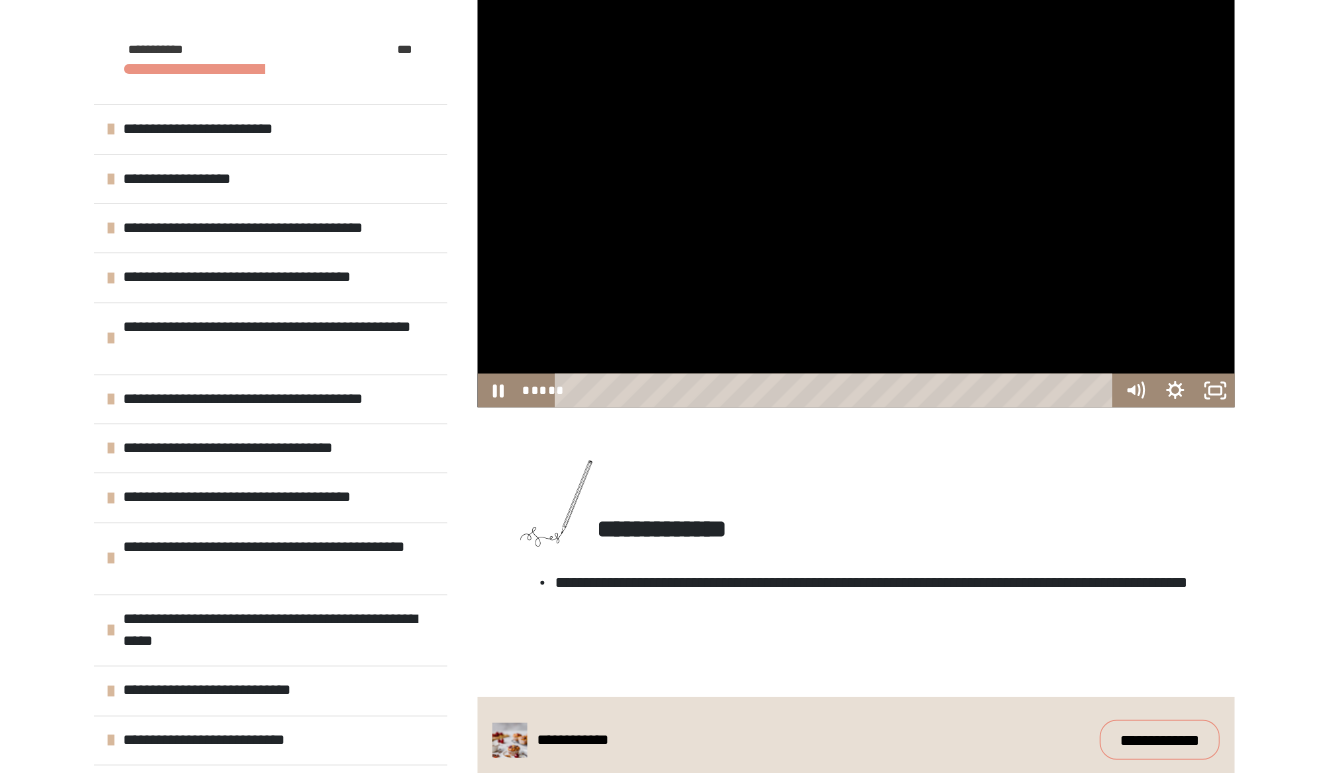 scroll, scrollTop: 502, scrollLeft: 0, axis: vertical 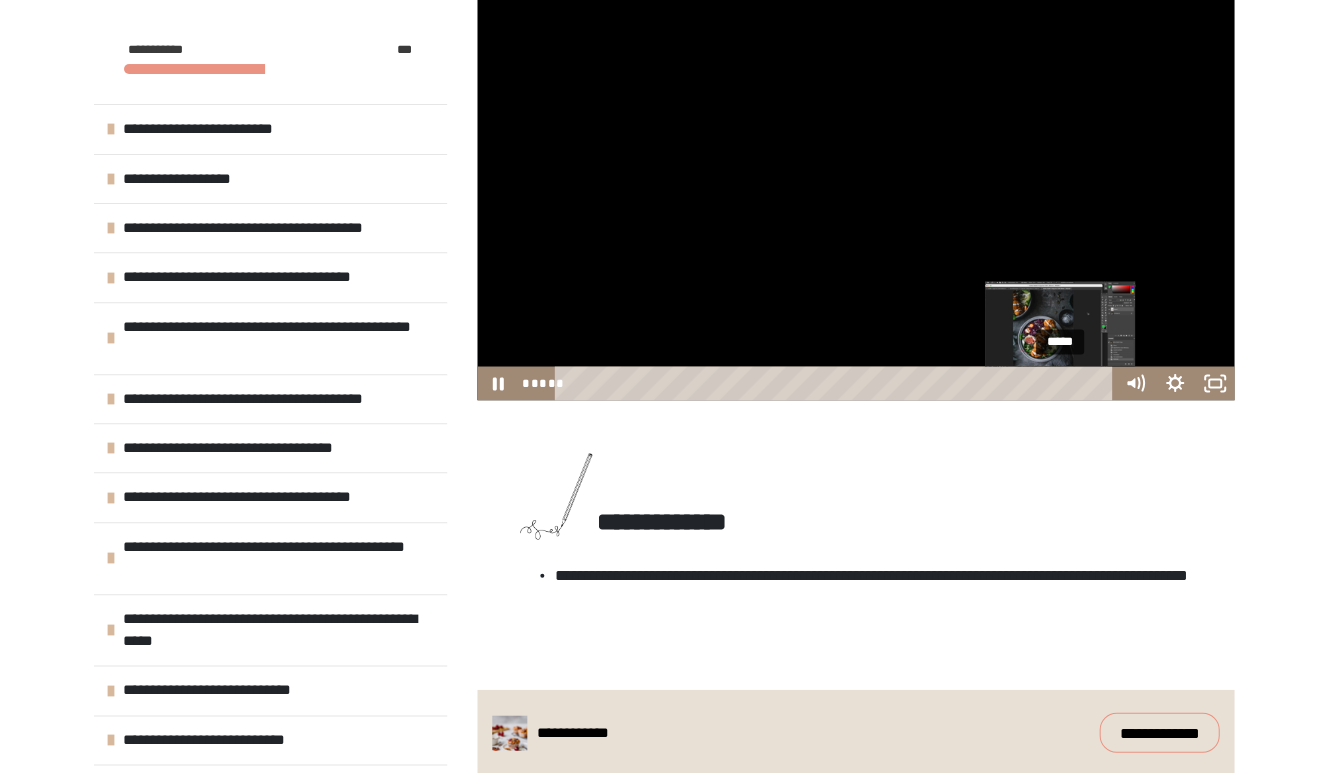 click at bounding box center (1059, 382) 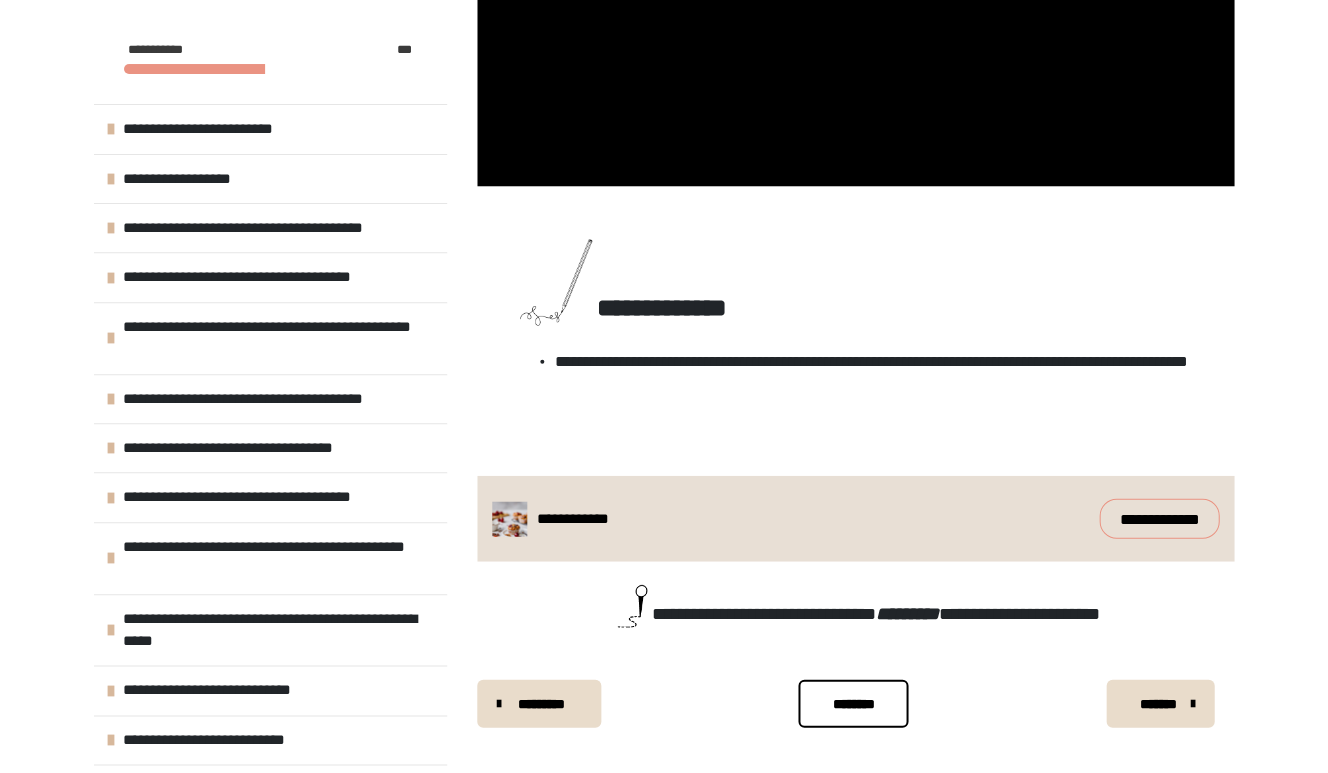 scroll, scrollTop: 716, scrollLeft: 0, axis: vertical 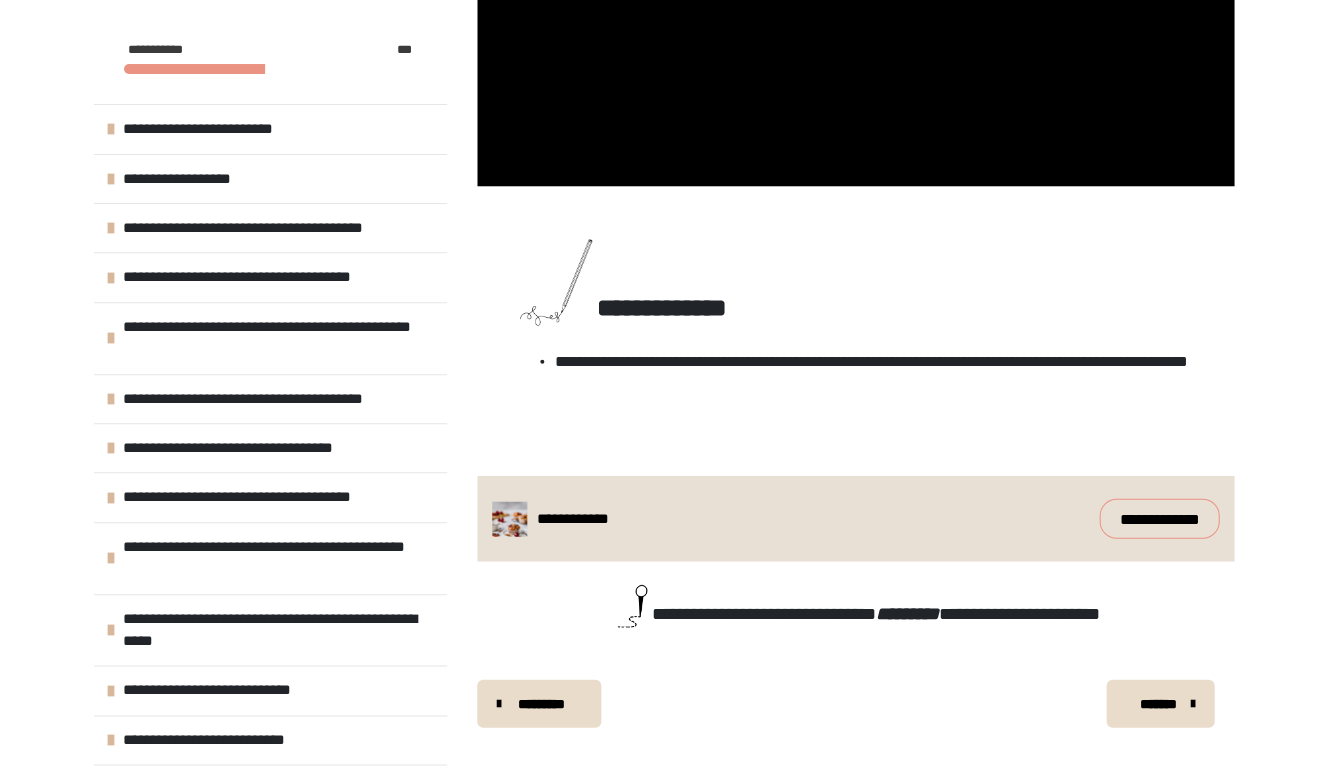 click on "*******" at bounding box center (1158, 703) 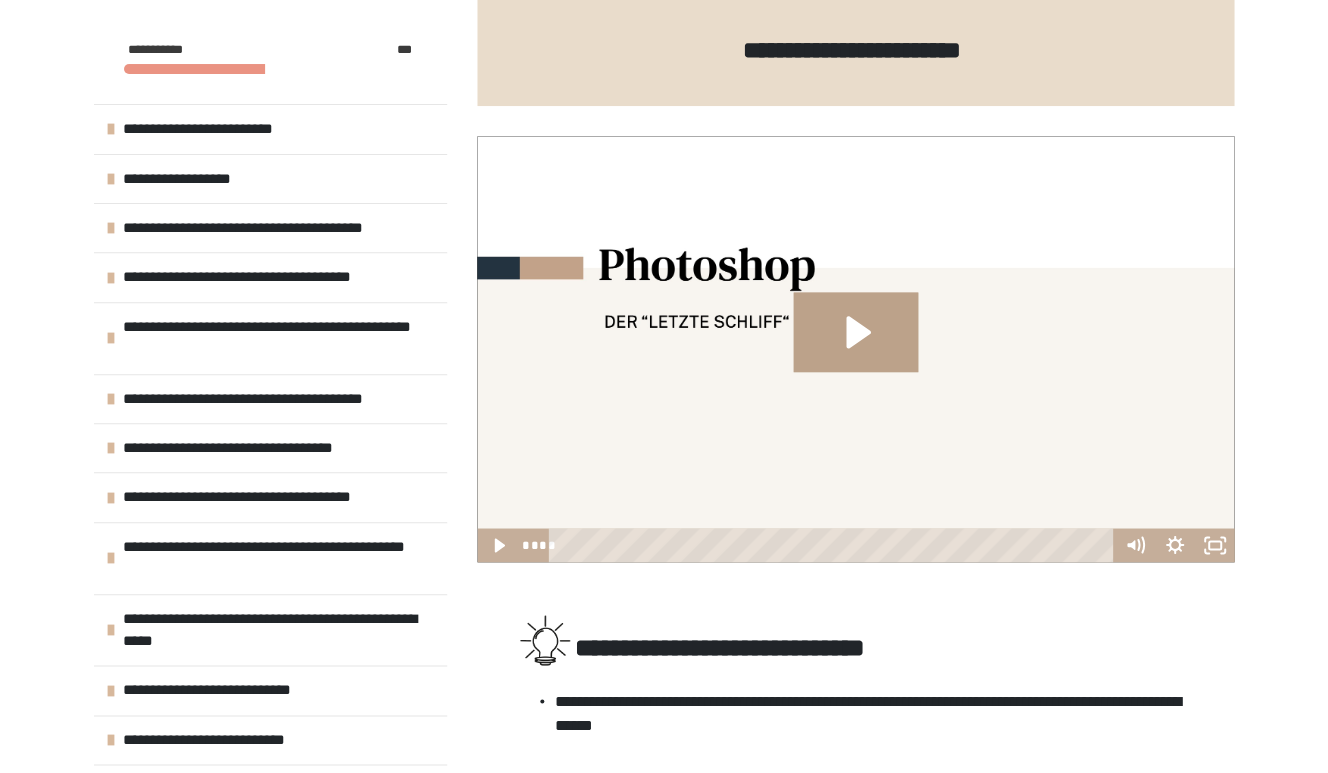 scroll, scrollTop: 313, scrollLeft: 0, axis: vertical 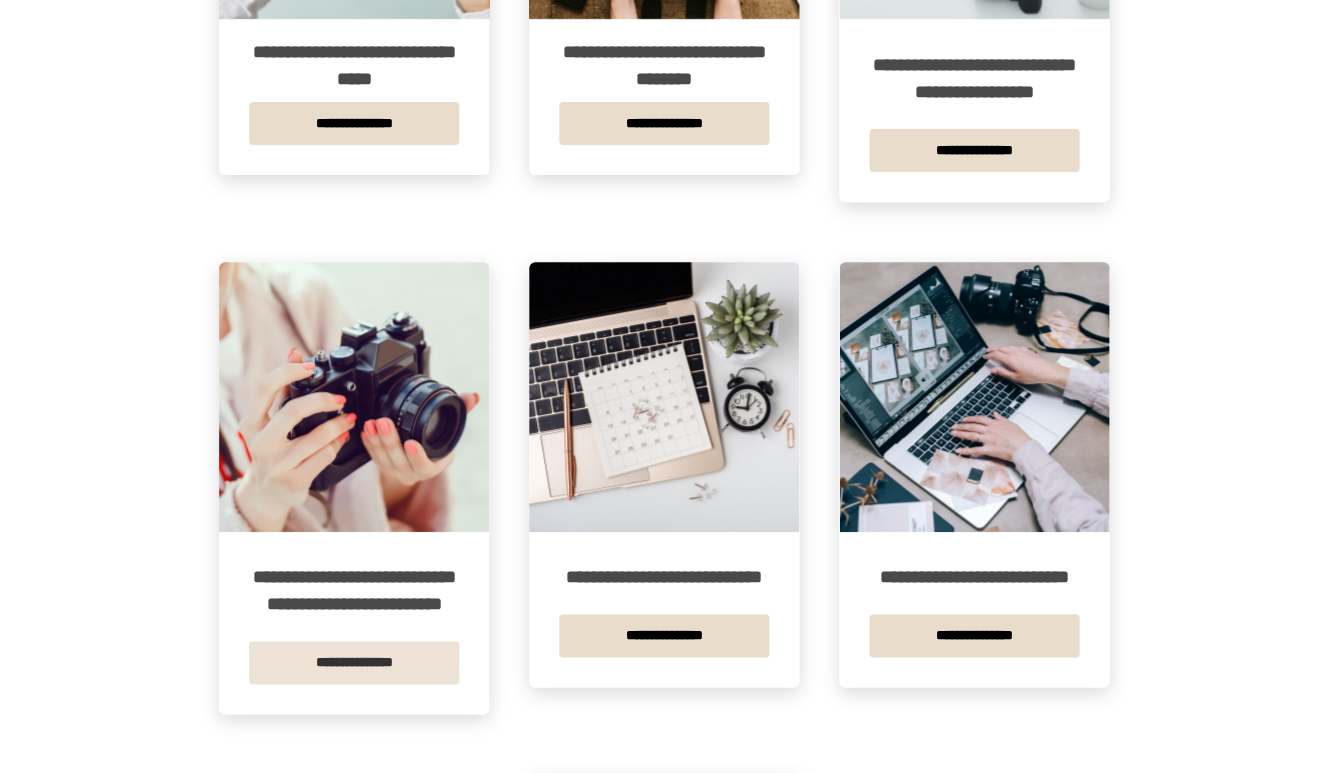 click on "**********" at bounding box center (354, 662) 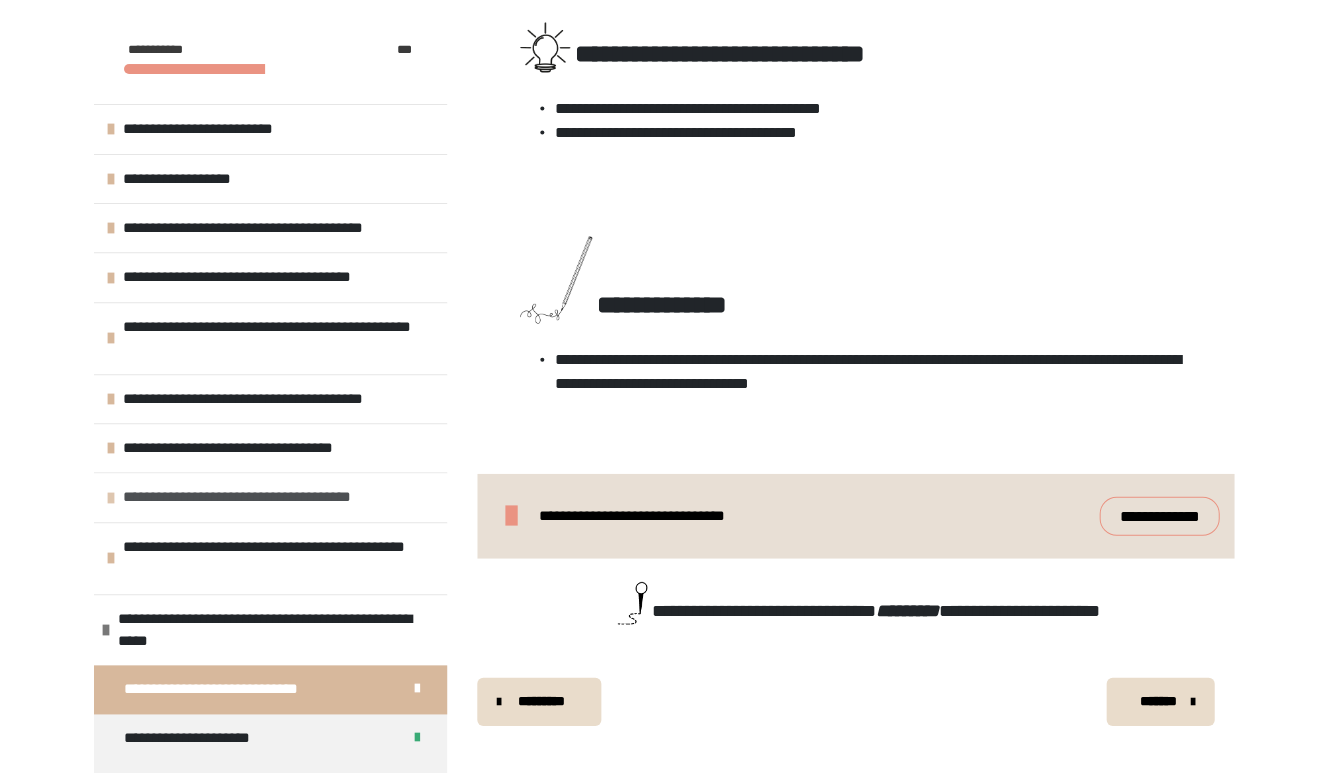 scroll, scrollTop: 749, scrollLeft: 0, axis: vertical 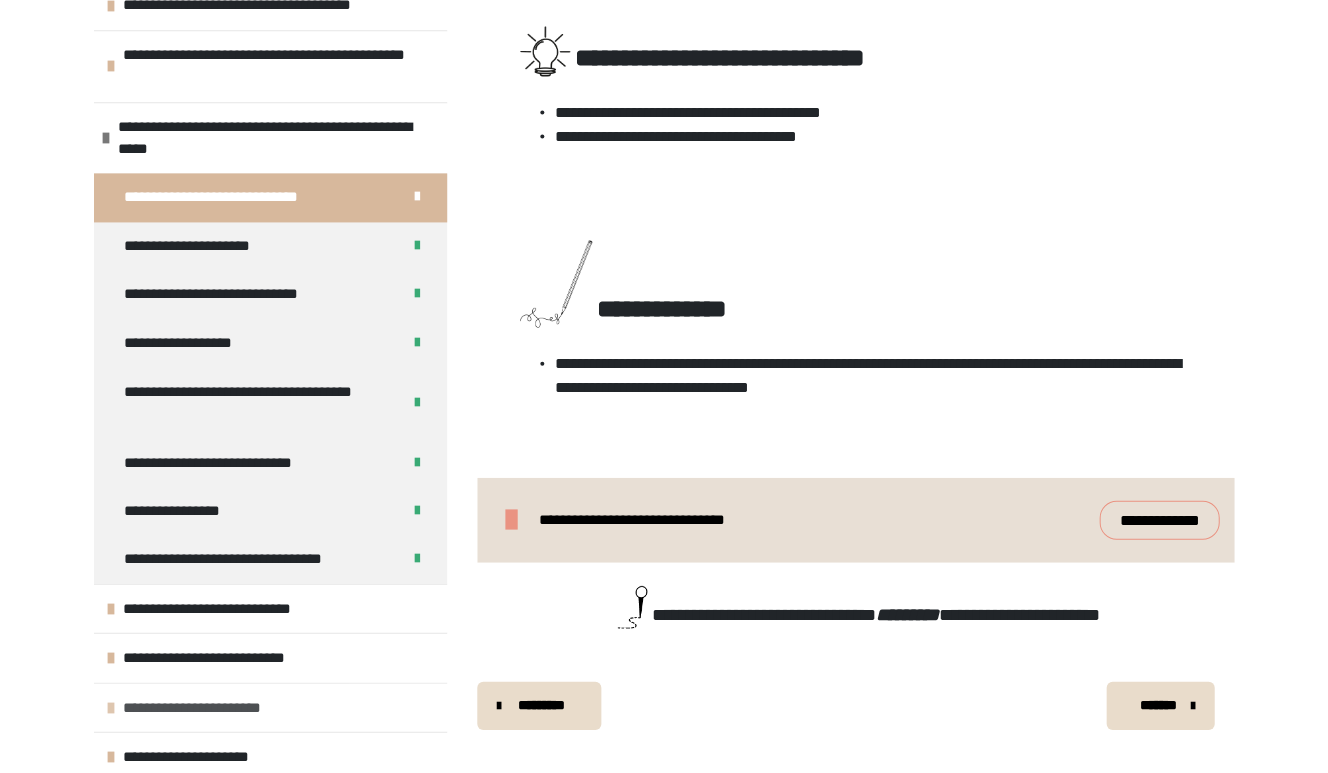 click on "**********" at bounding box center [210, 707] 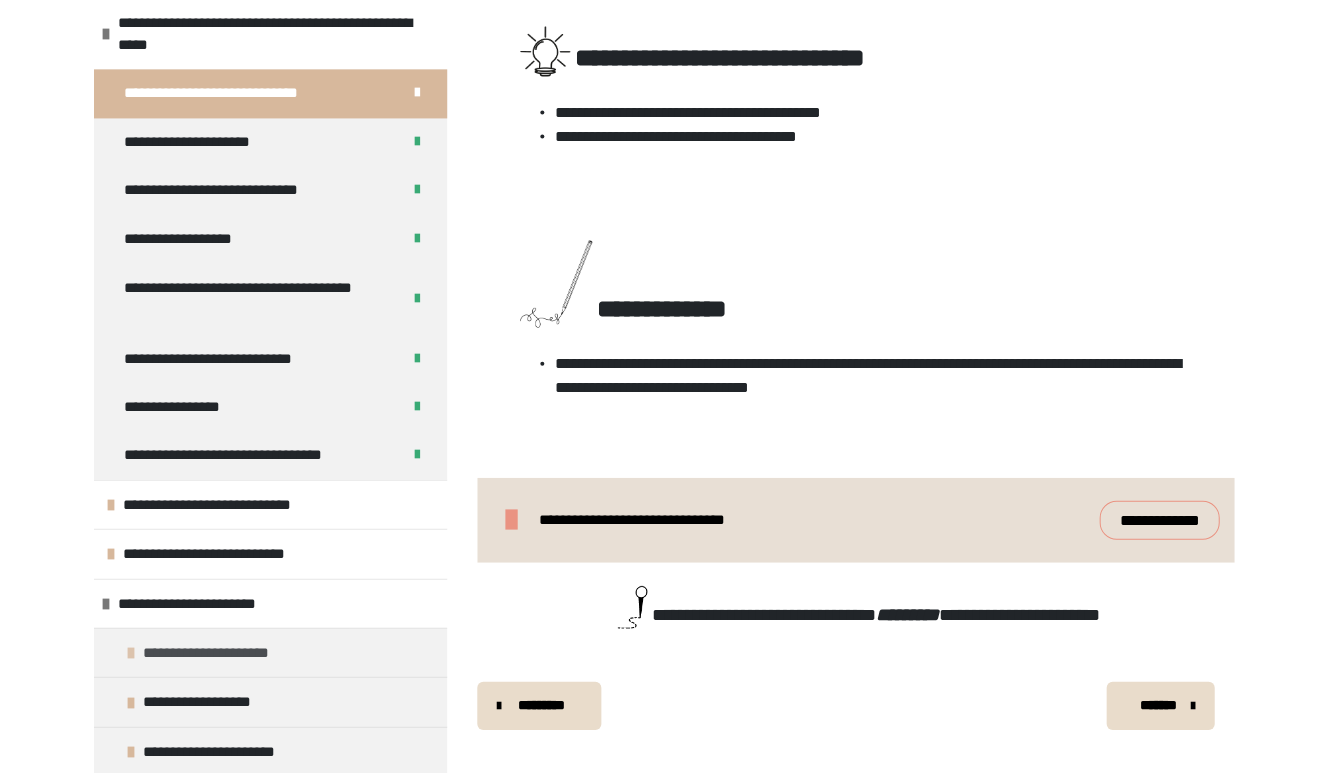 scroll, scrollTop: 613, scrollLeft: 0, axis: vertical 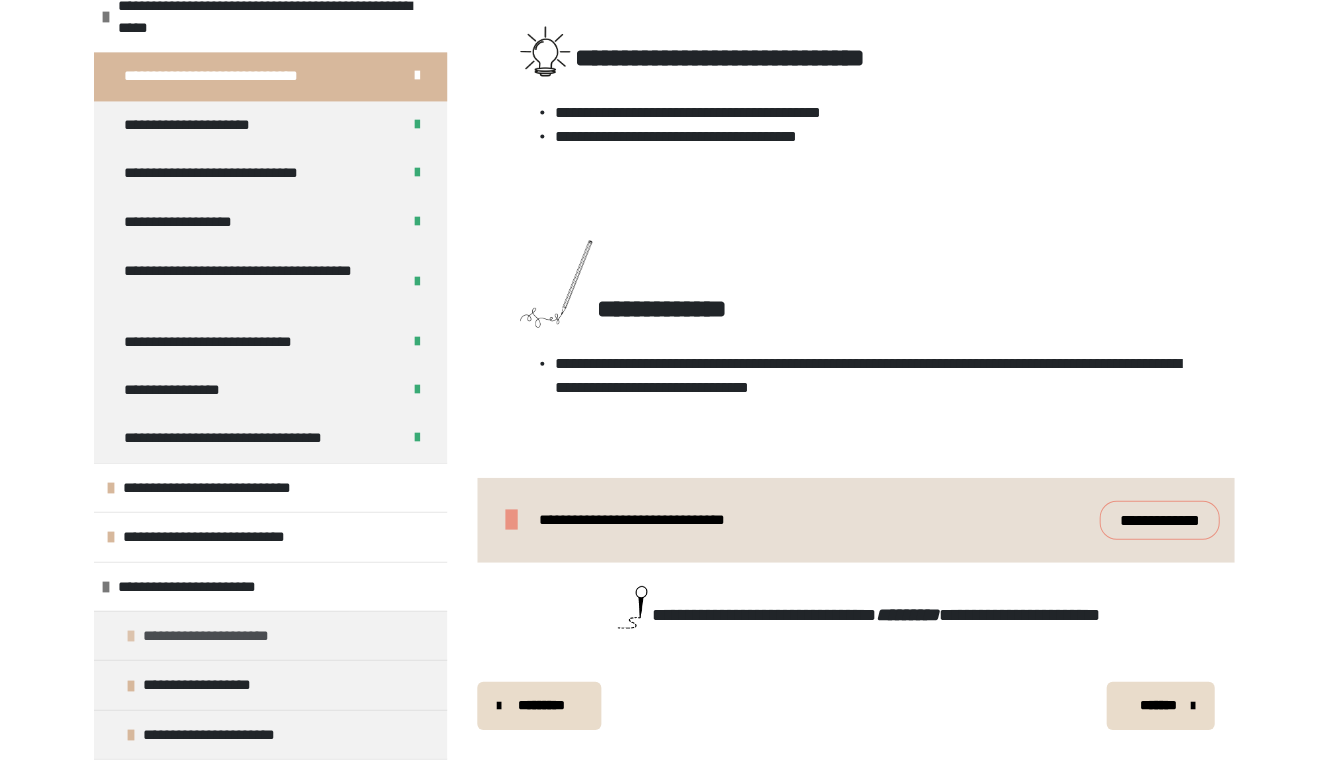click on "**********" at bounding box center (228, 635) 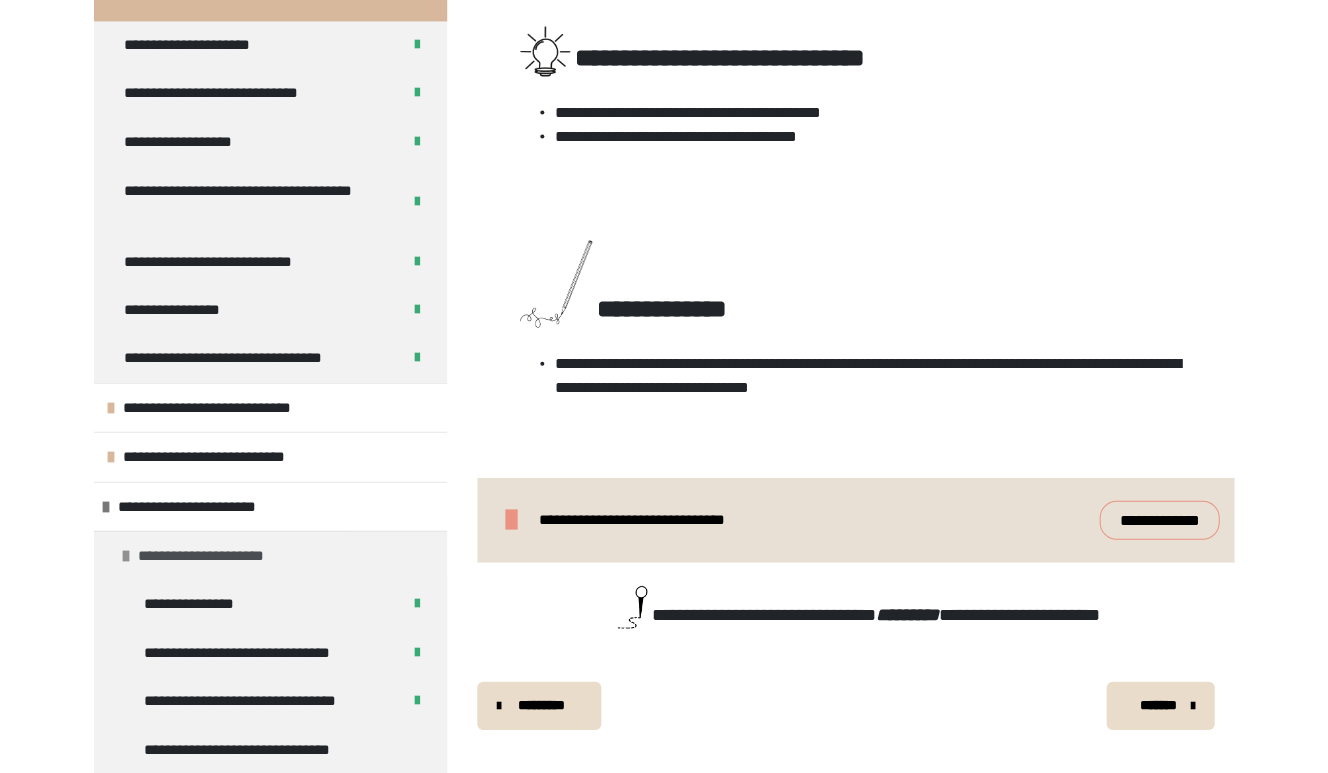 scroll, scrollTop: 728, scrollLeft: 0, axis: vertical 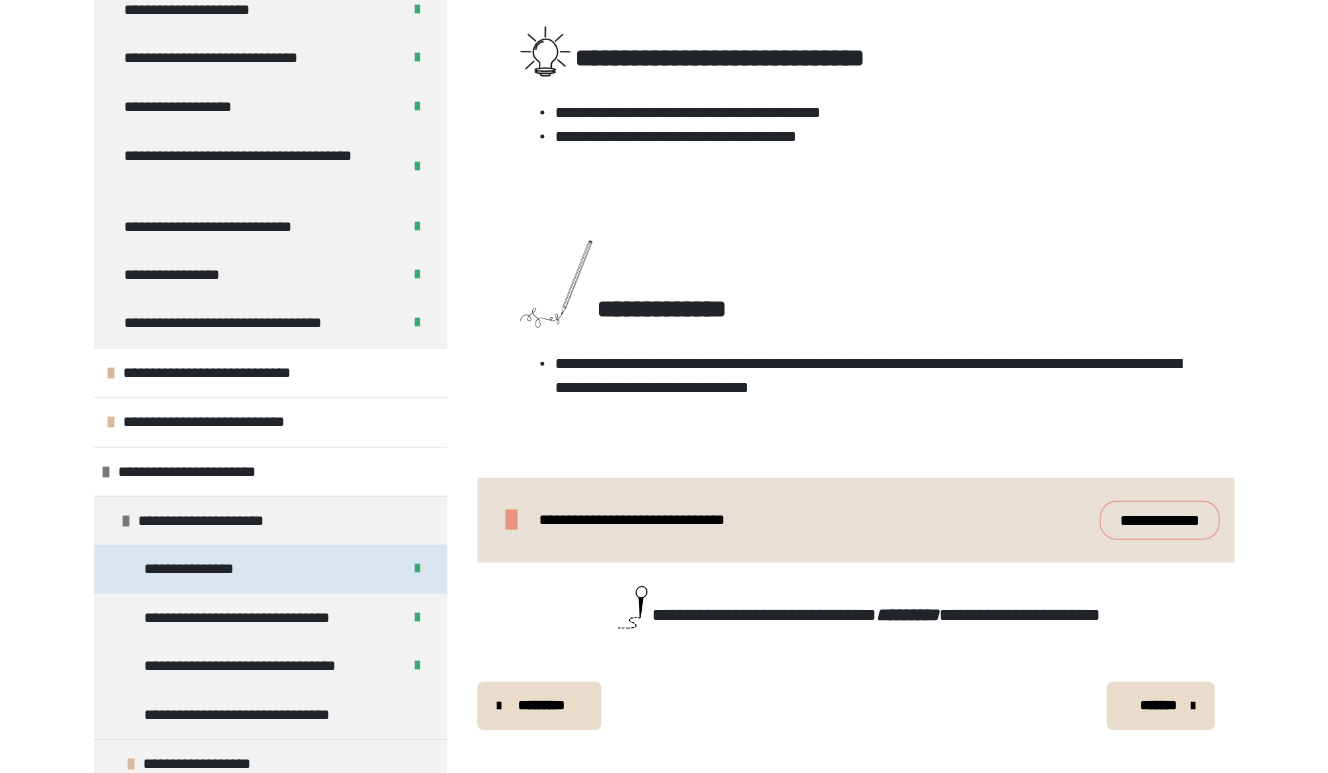 click on "**********" at bounding box center [270, 568] 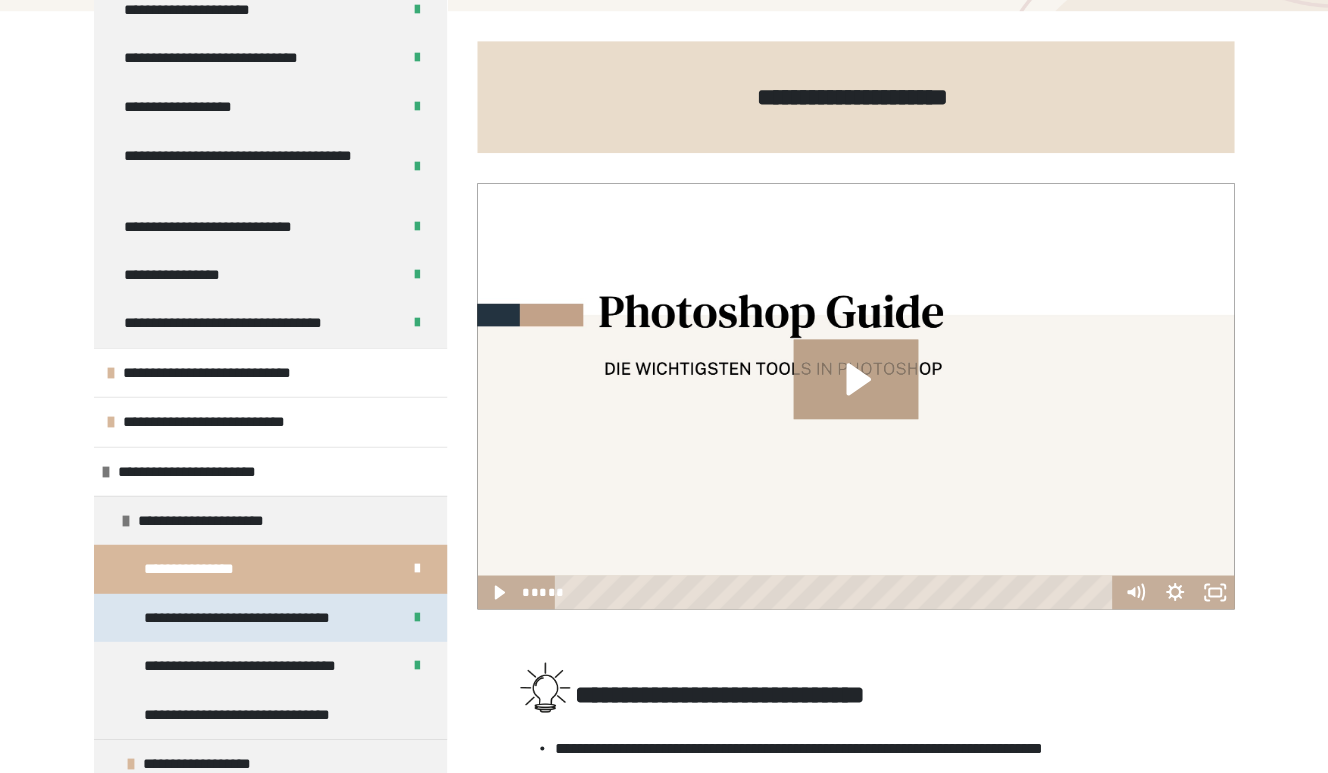 click on "**********" at bounding box center (255, 617) 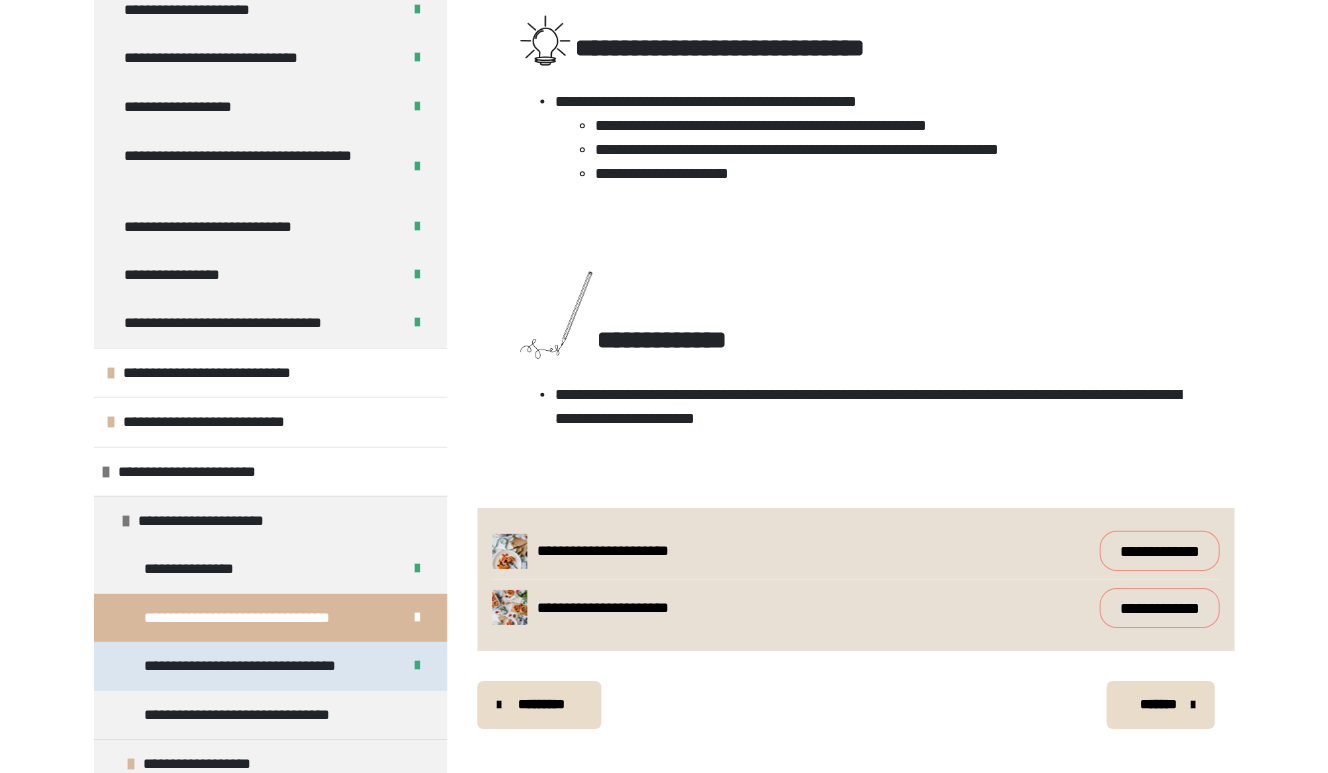 click on "**********" at bounding box center [259, 665] 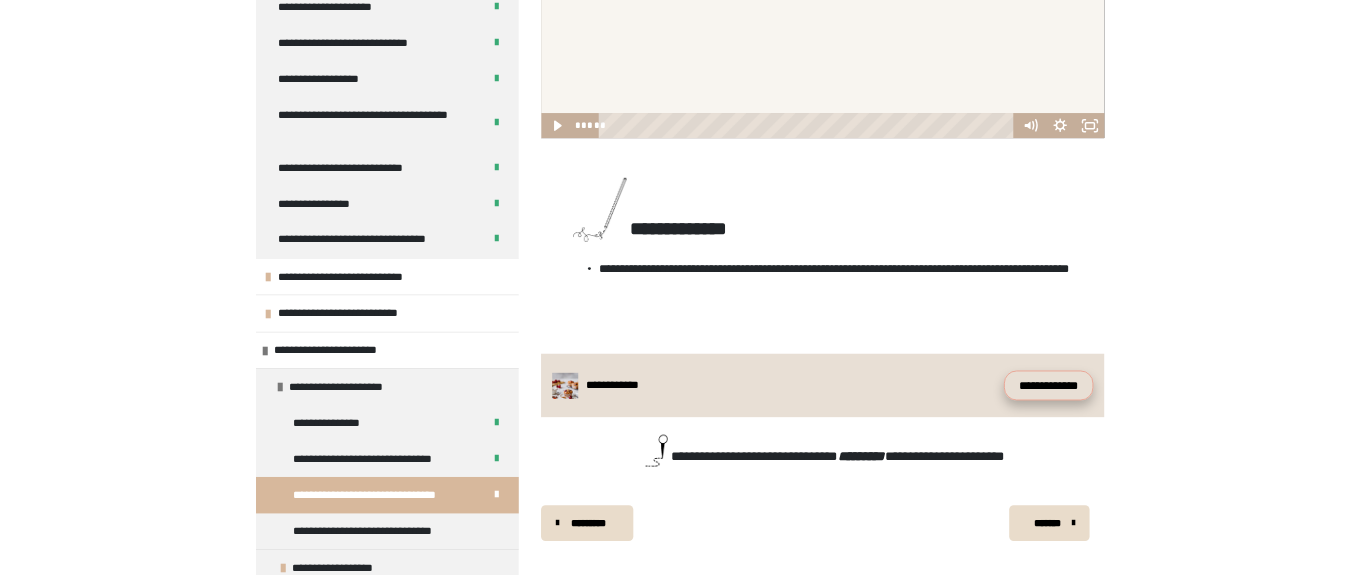 scroll, scrollTop: 716, scrollLeft: 0, axis: vertical 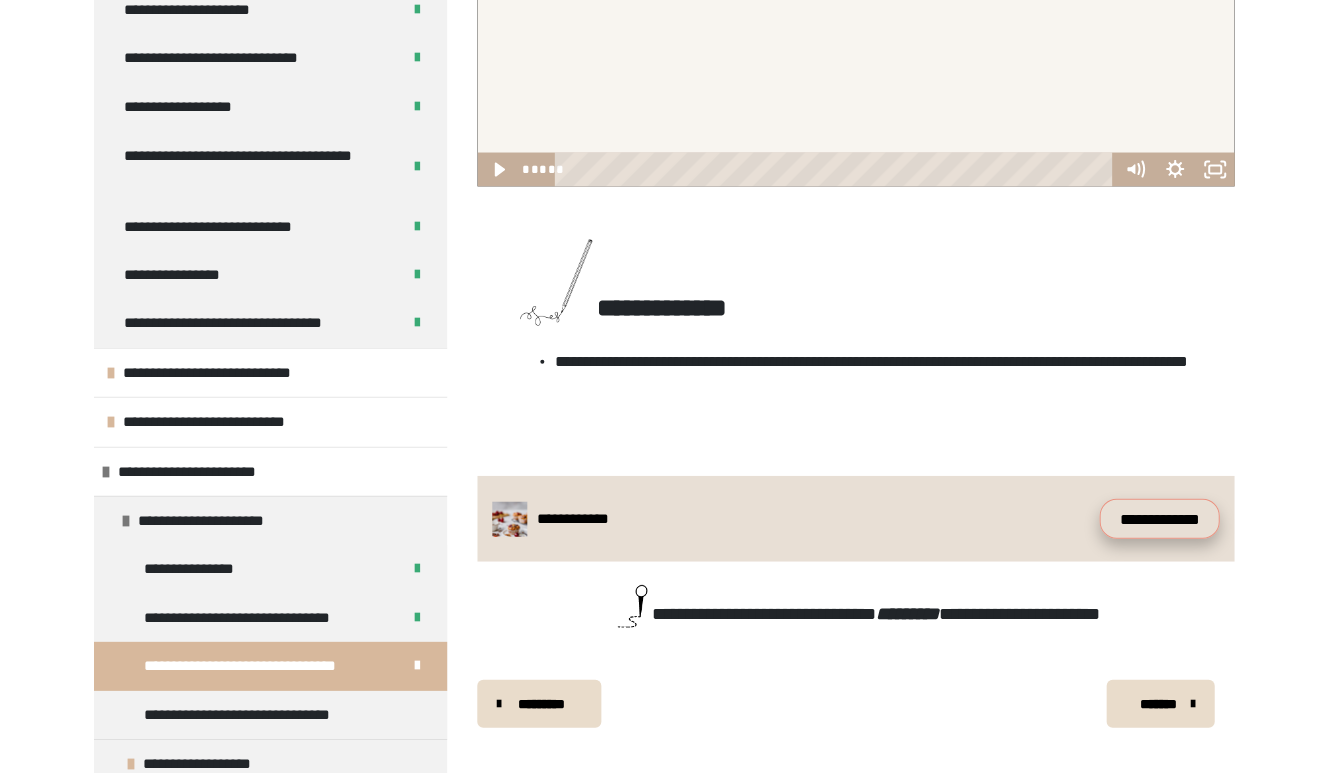 click on "**********" at bounding box center (1159, 518) 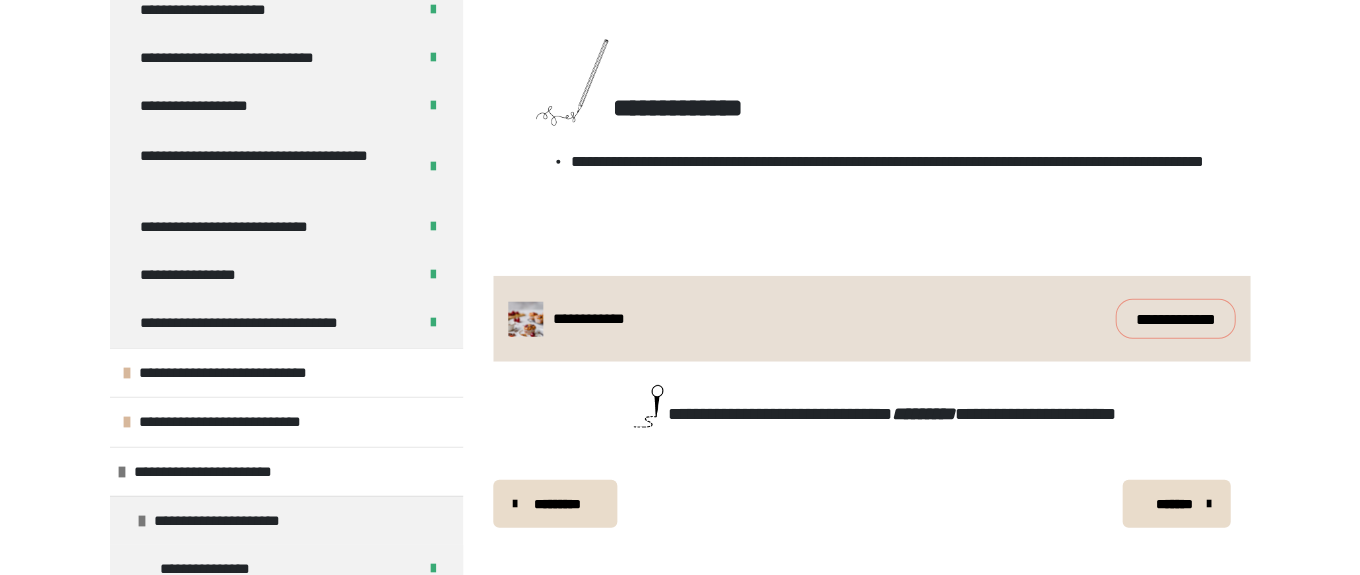 scroll, scrollTop: 914, scrollLeft: 0, axis: vertical 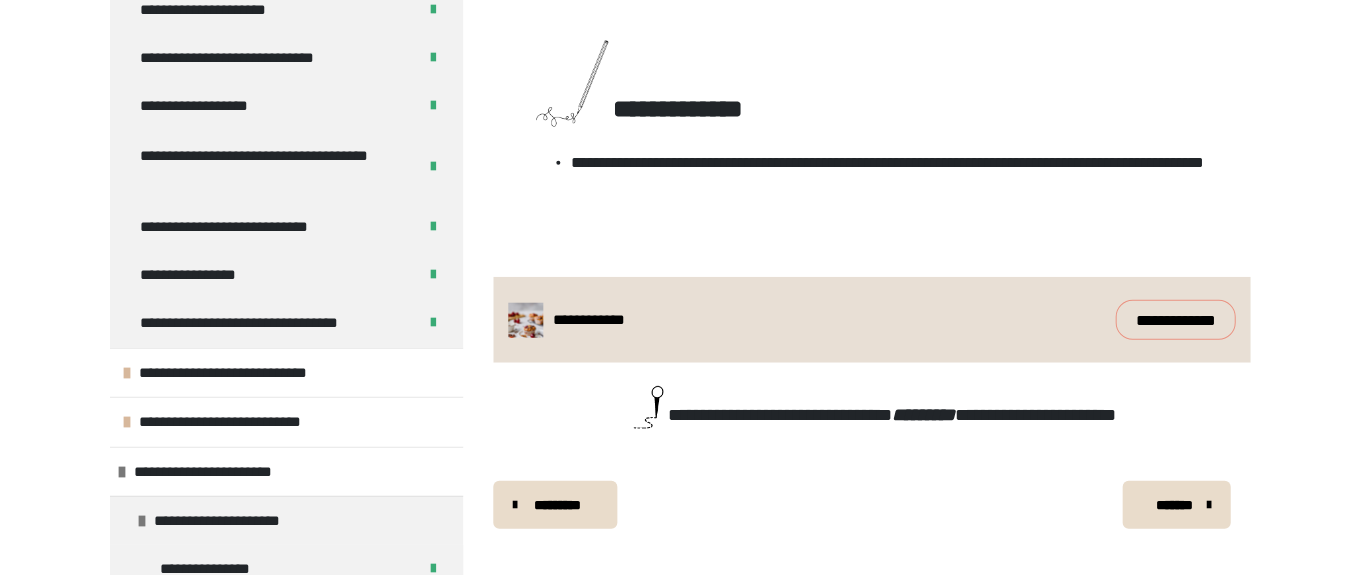 click on "*******" at bounding box center [1174, 505] 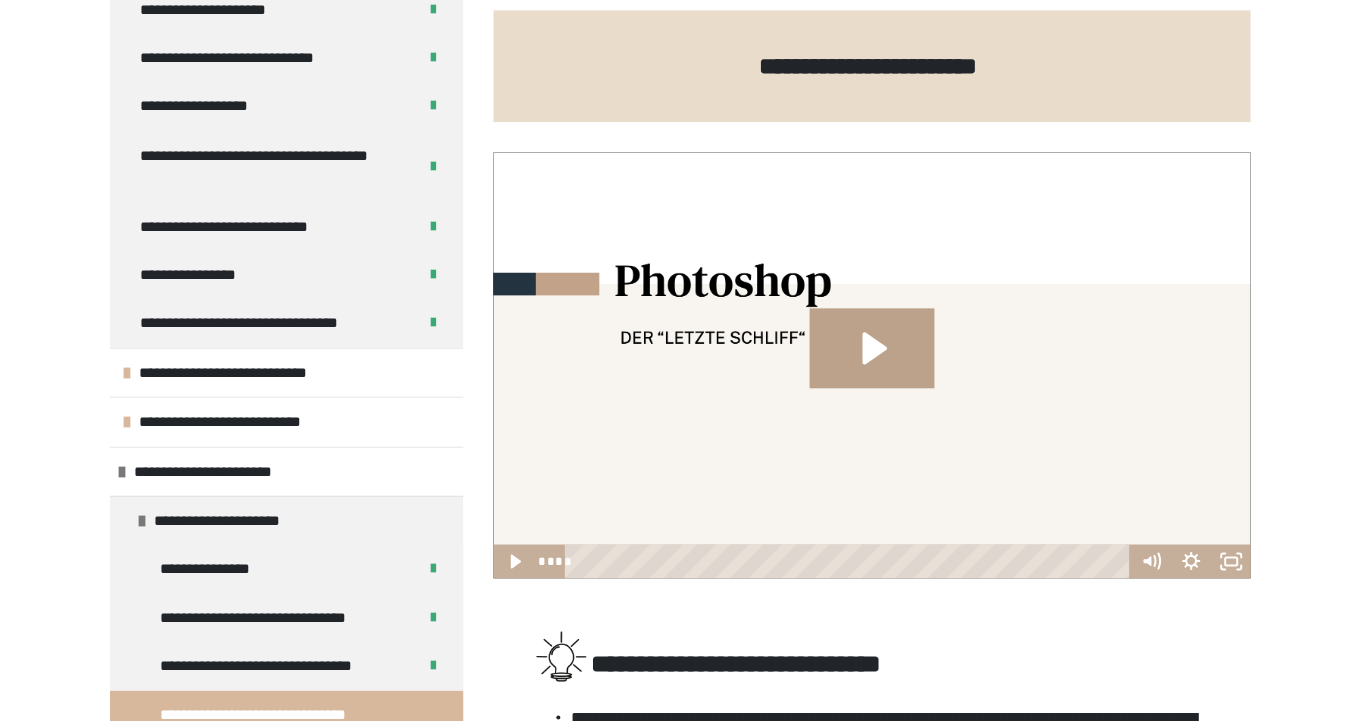 scroll, scrollTop: 300, scrollLeft: 0, axis: vertical 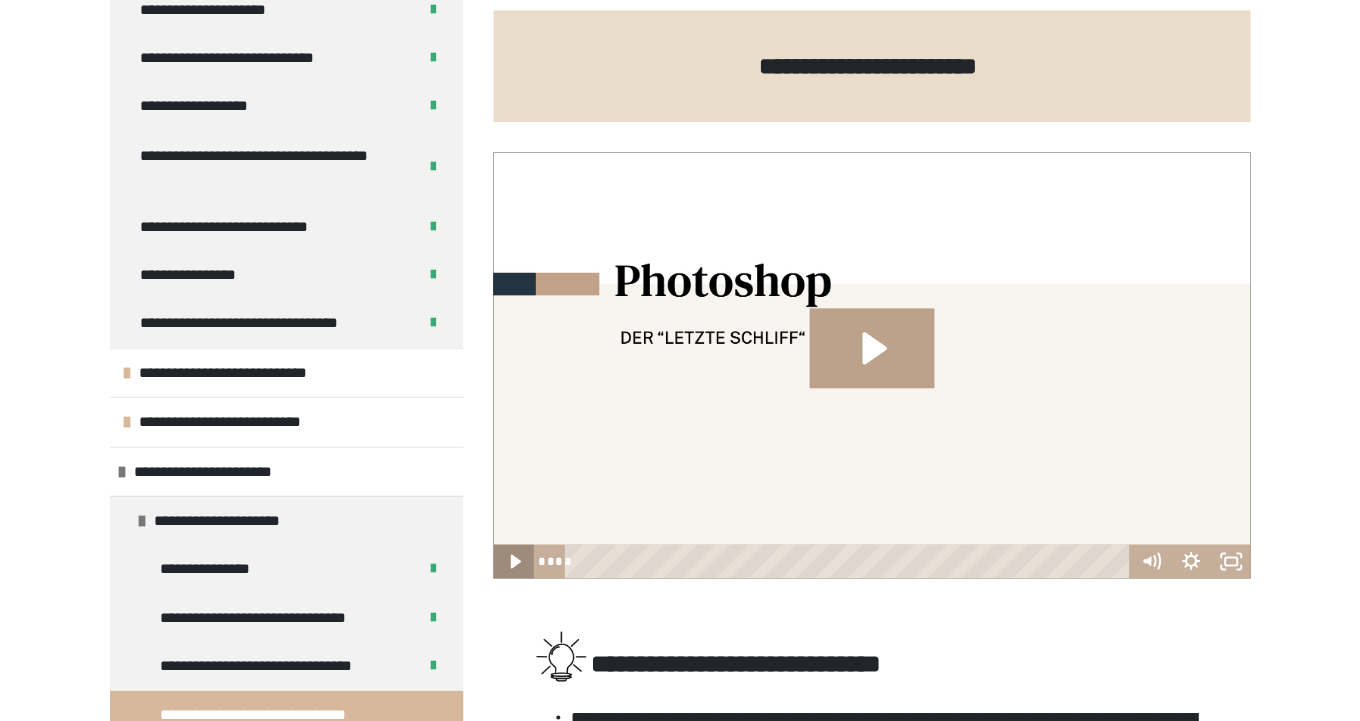 click 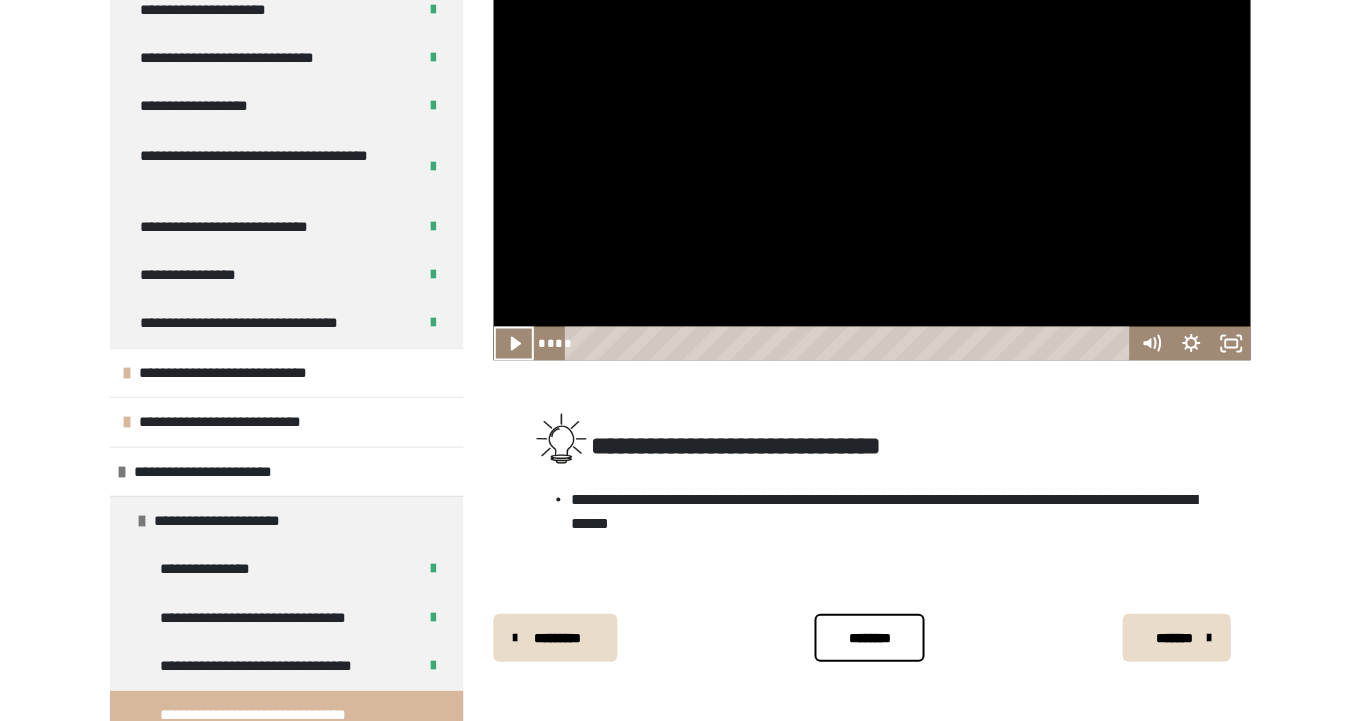 scroll, scrollTop: 517, scrollLeft: 0, axis: vertical 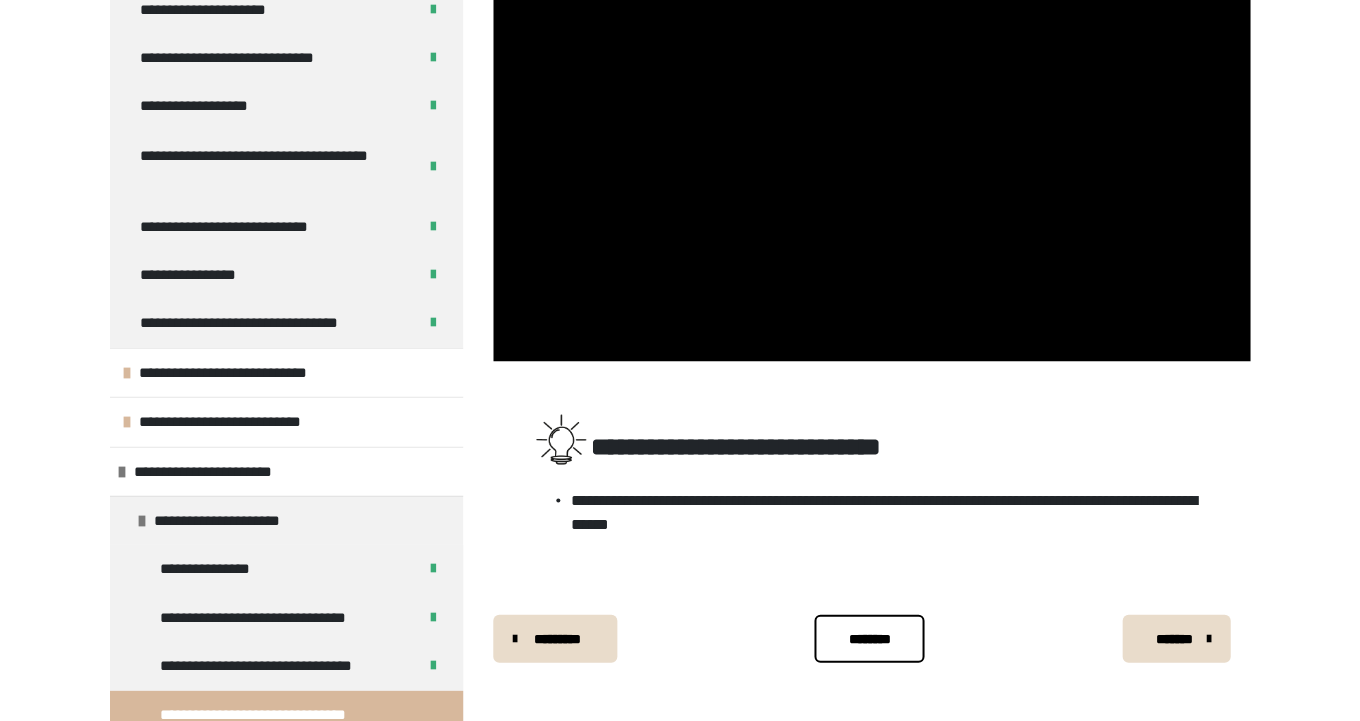 click on "********" at bounding box center (869, 638) 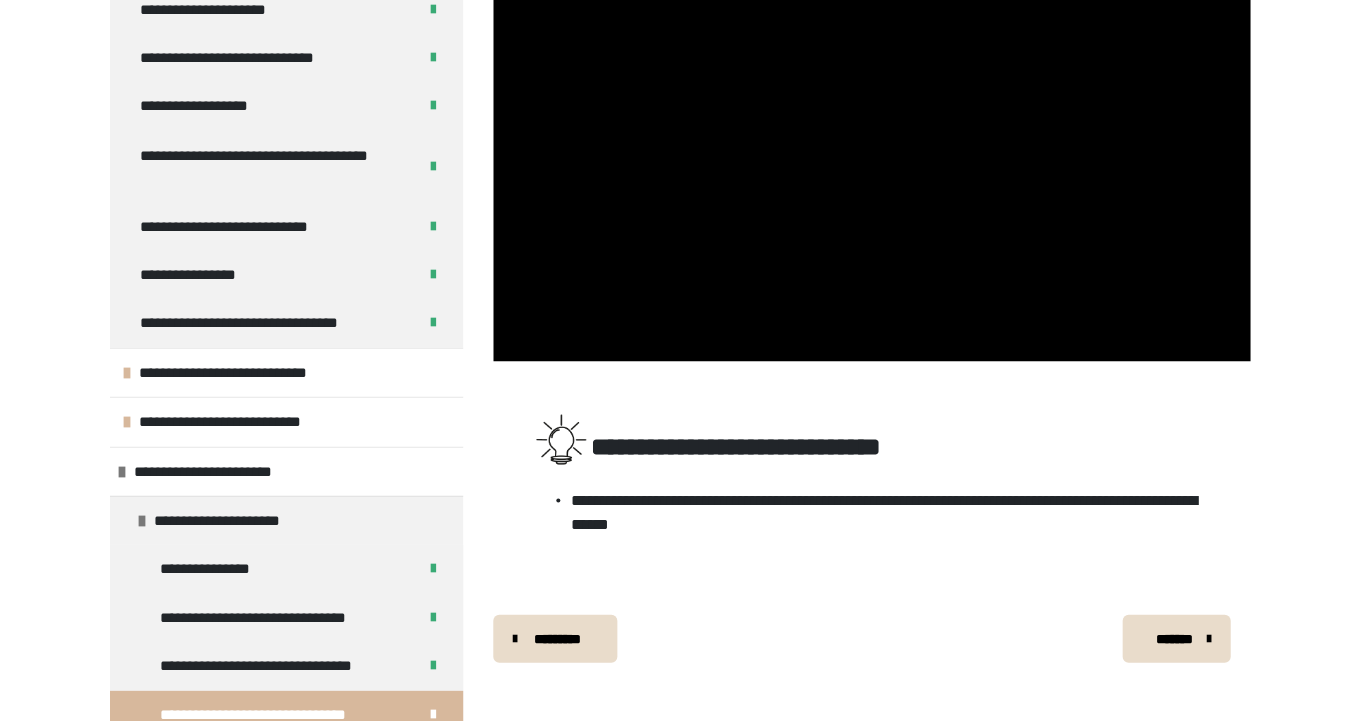 click on "*******" at bounding box center [1174, 638] 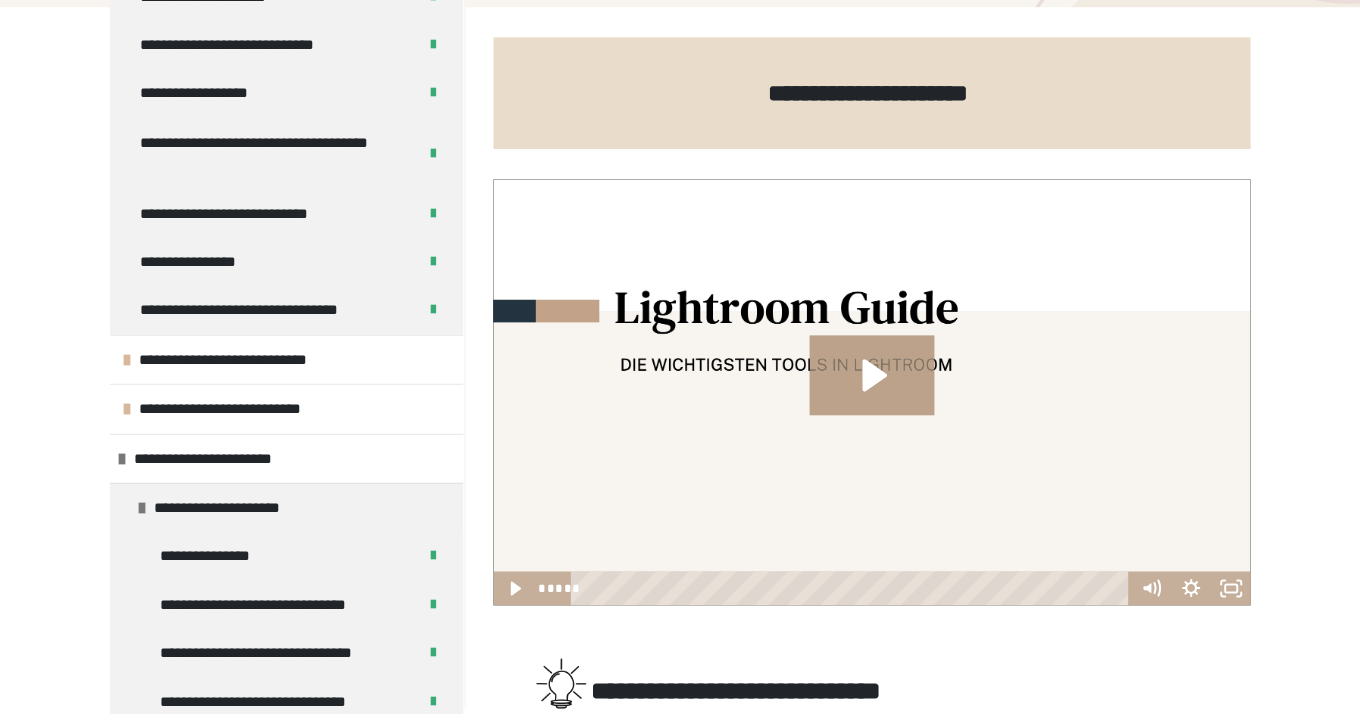 scroll, scrollTop: 240, scrollLeft: 0, axis: vertical 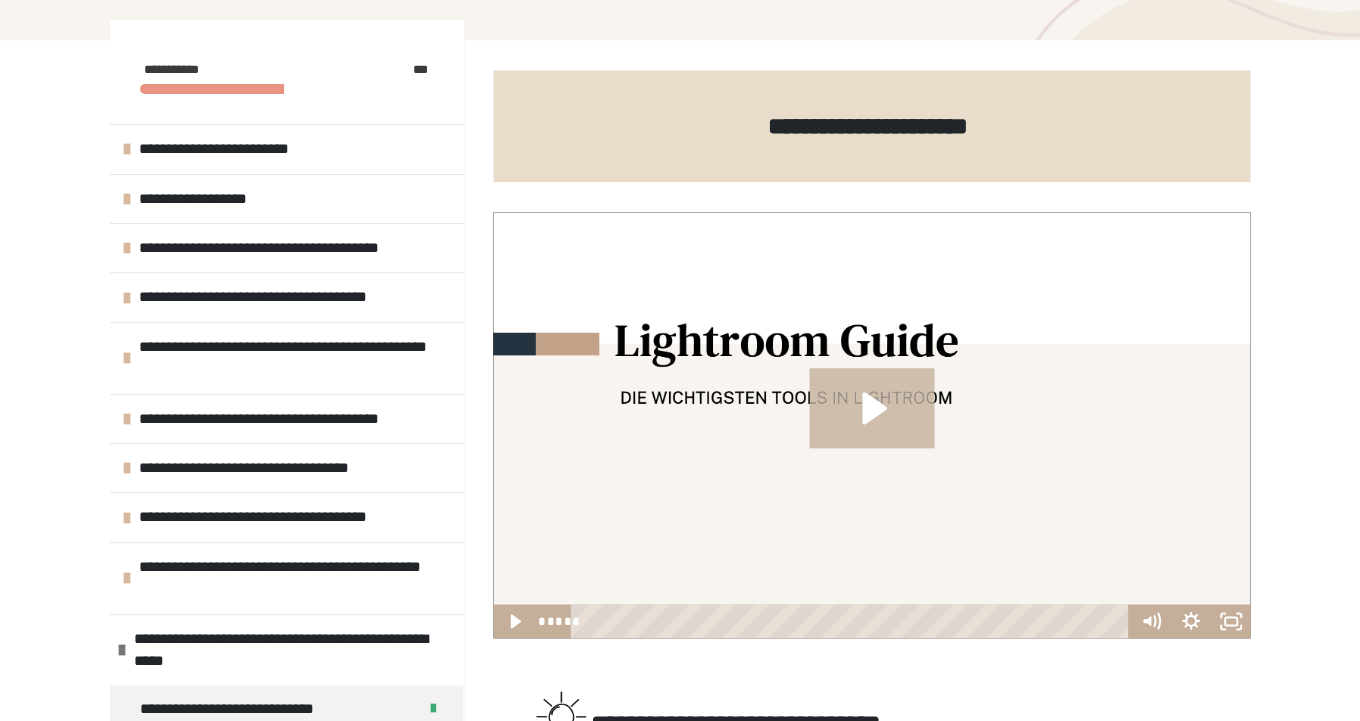 click 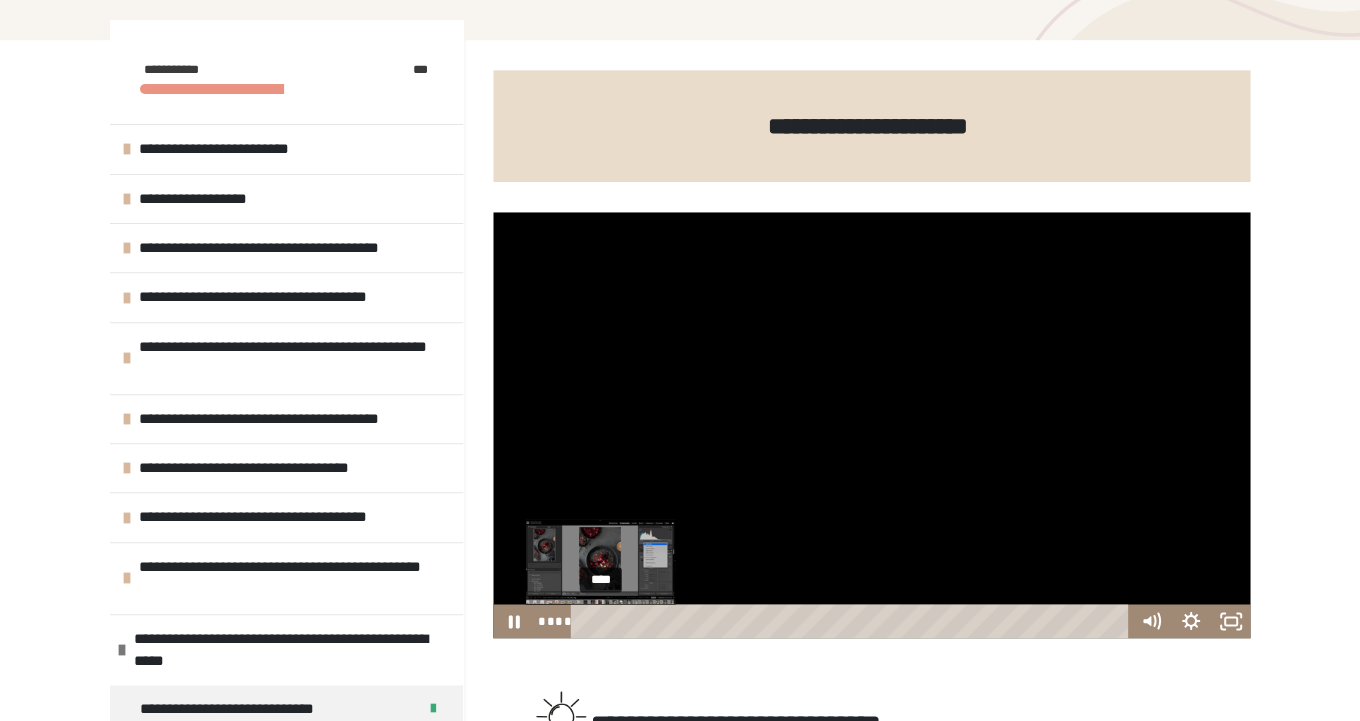 drag, startPoint x: 584, startPoint y: 622, endPoint x: 608, endPoint y: 620, distance: 24.083189 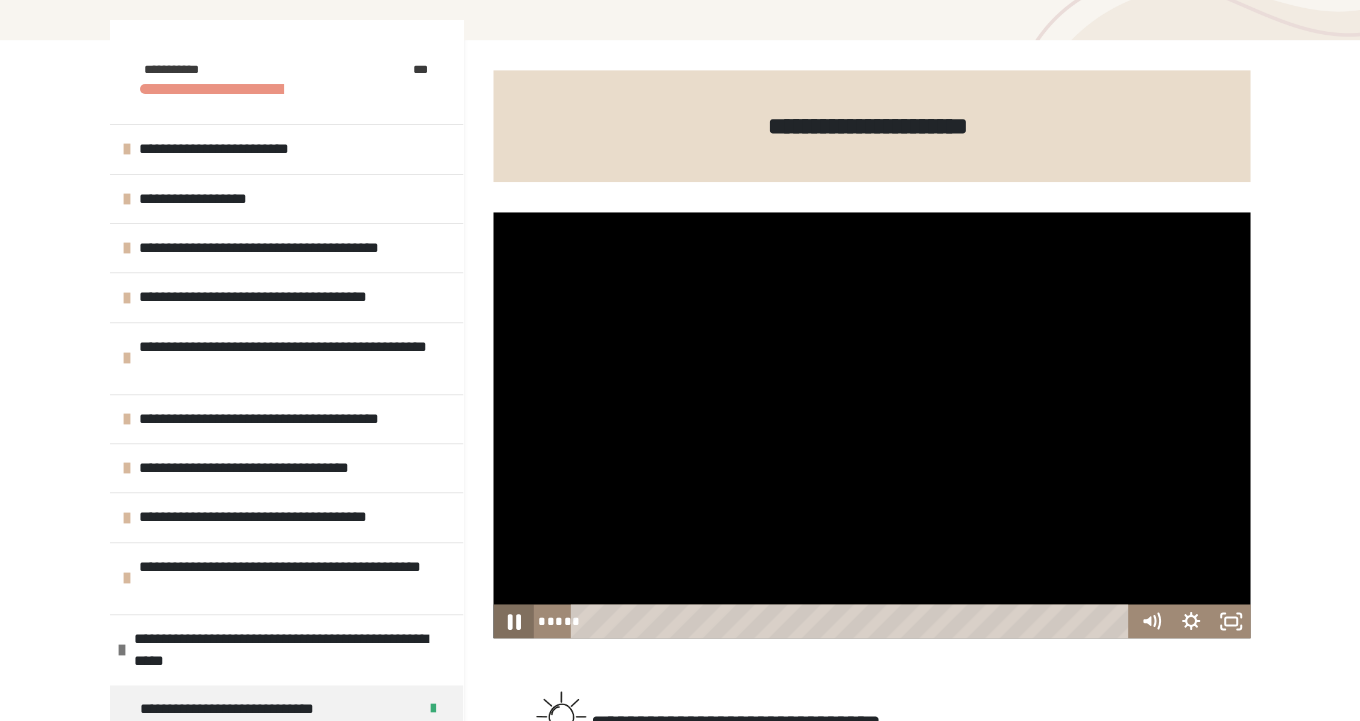 click 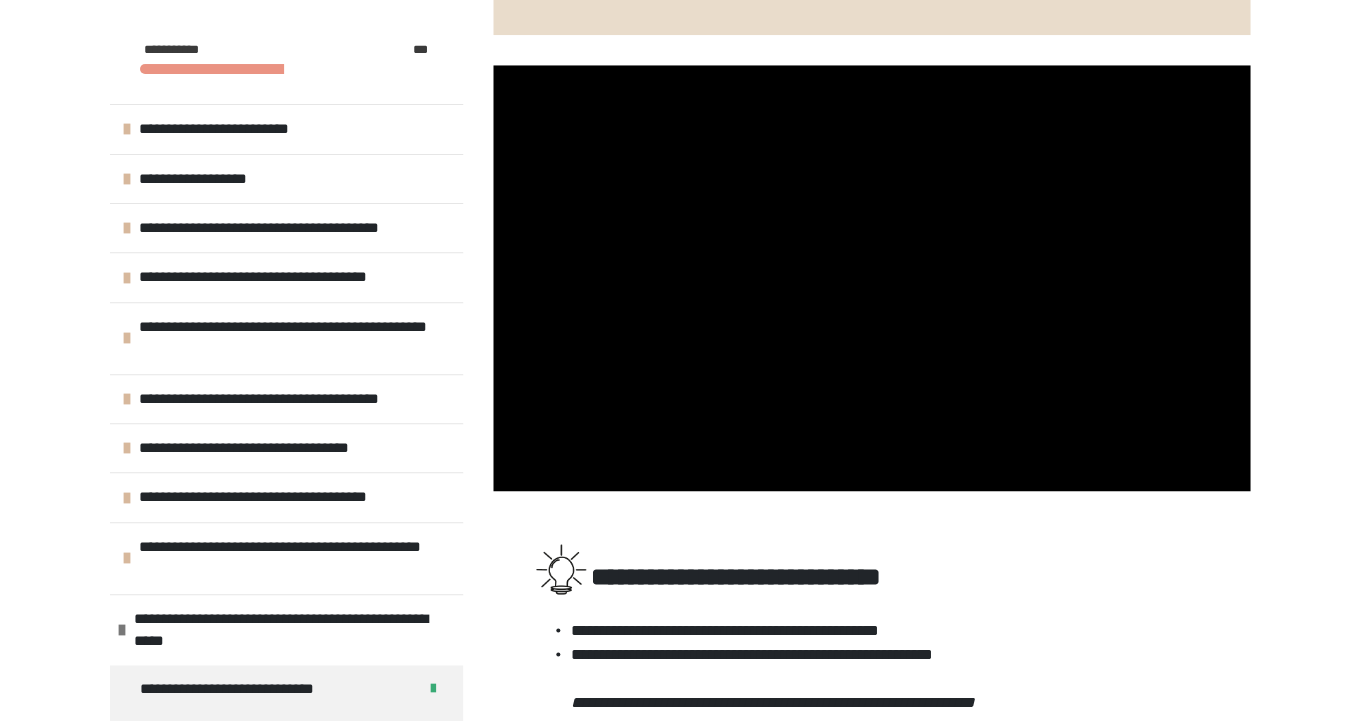 scroll, scrollTop: 393, scrollLeft: 0, axis: vertical 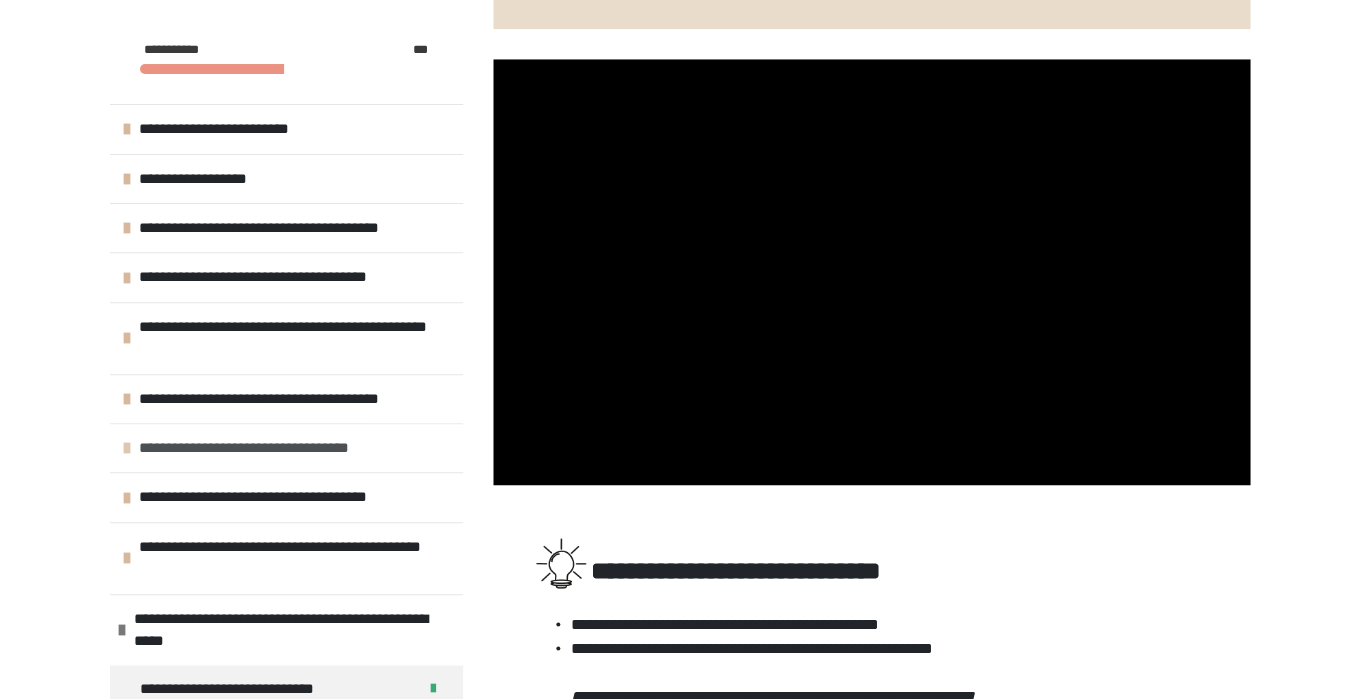 type 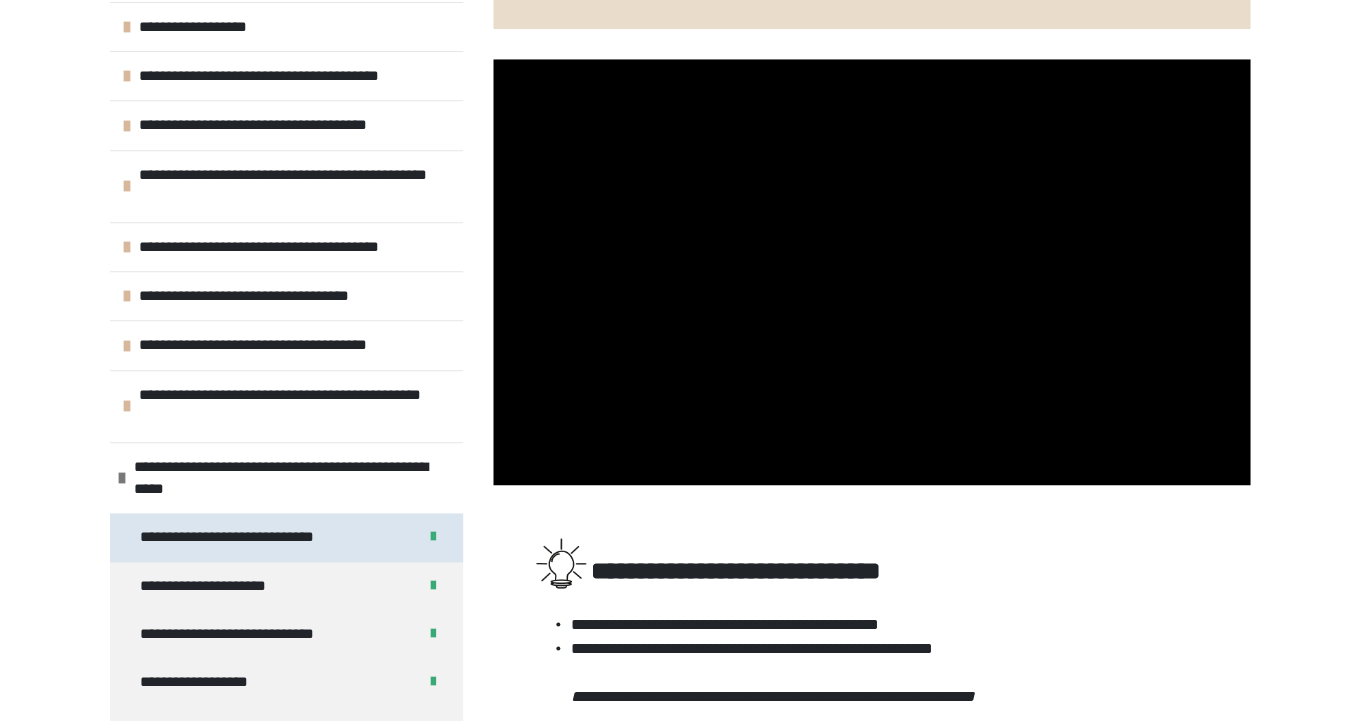 scroll, scrollTop: 147, scrollLeft: 0, axis: vertical 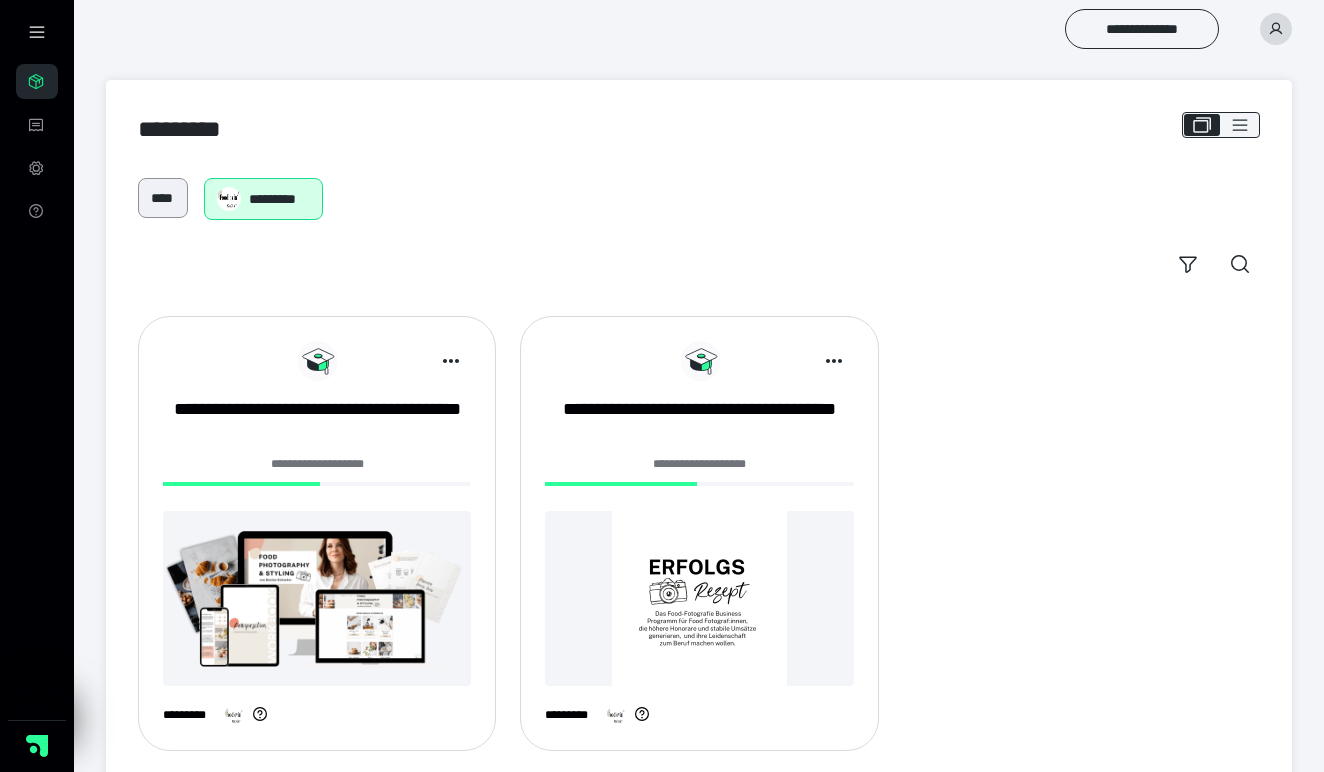 click on "****" at bounding box center (163, 198) 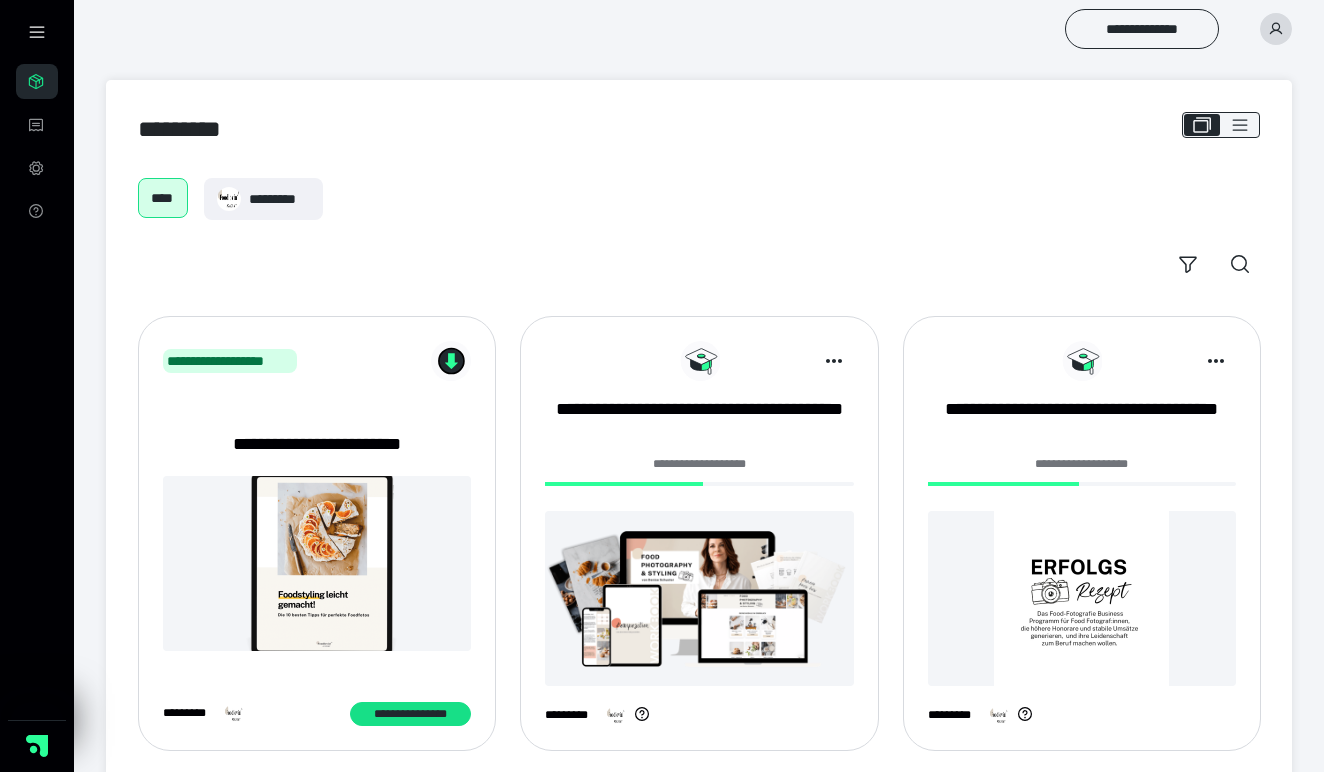 scroll, scrollTop: 0, scrollLeft: 0, axis: both 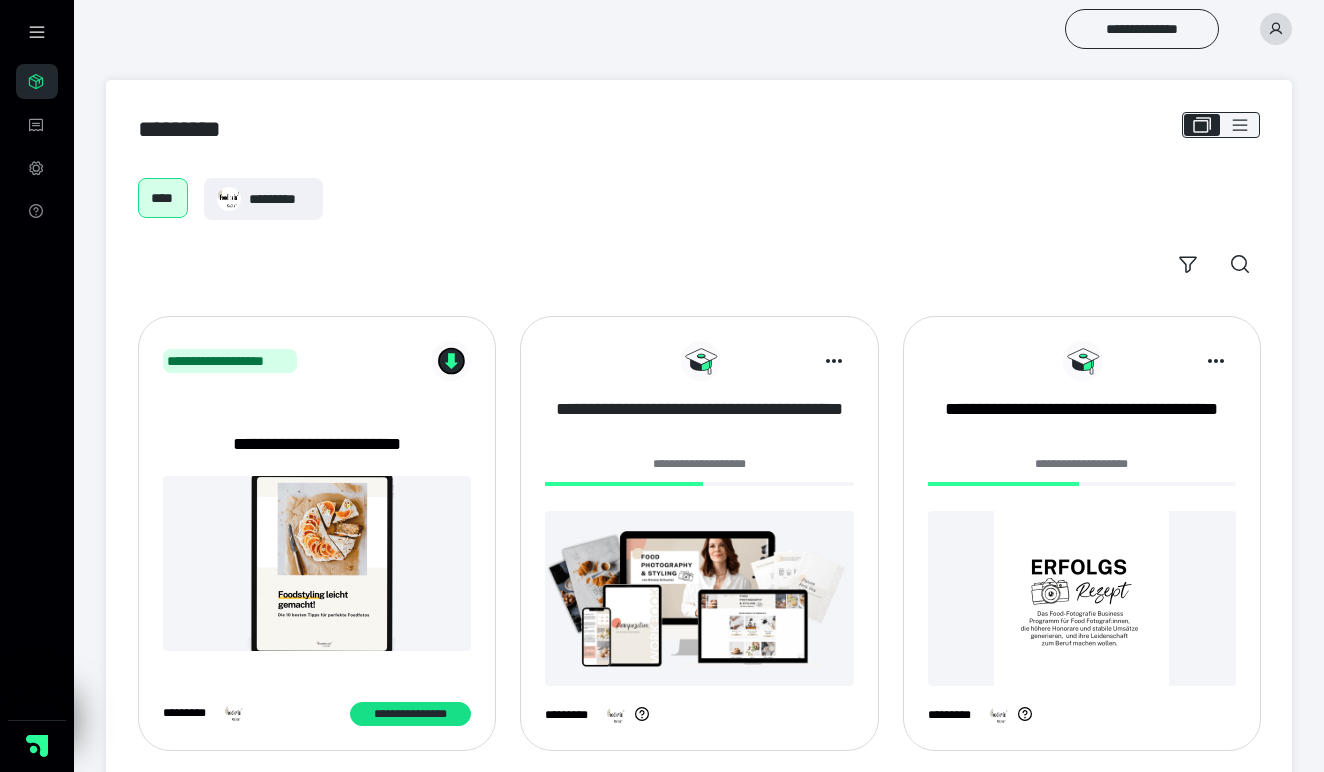click on "**********" at bounding box center (699, 422) 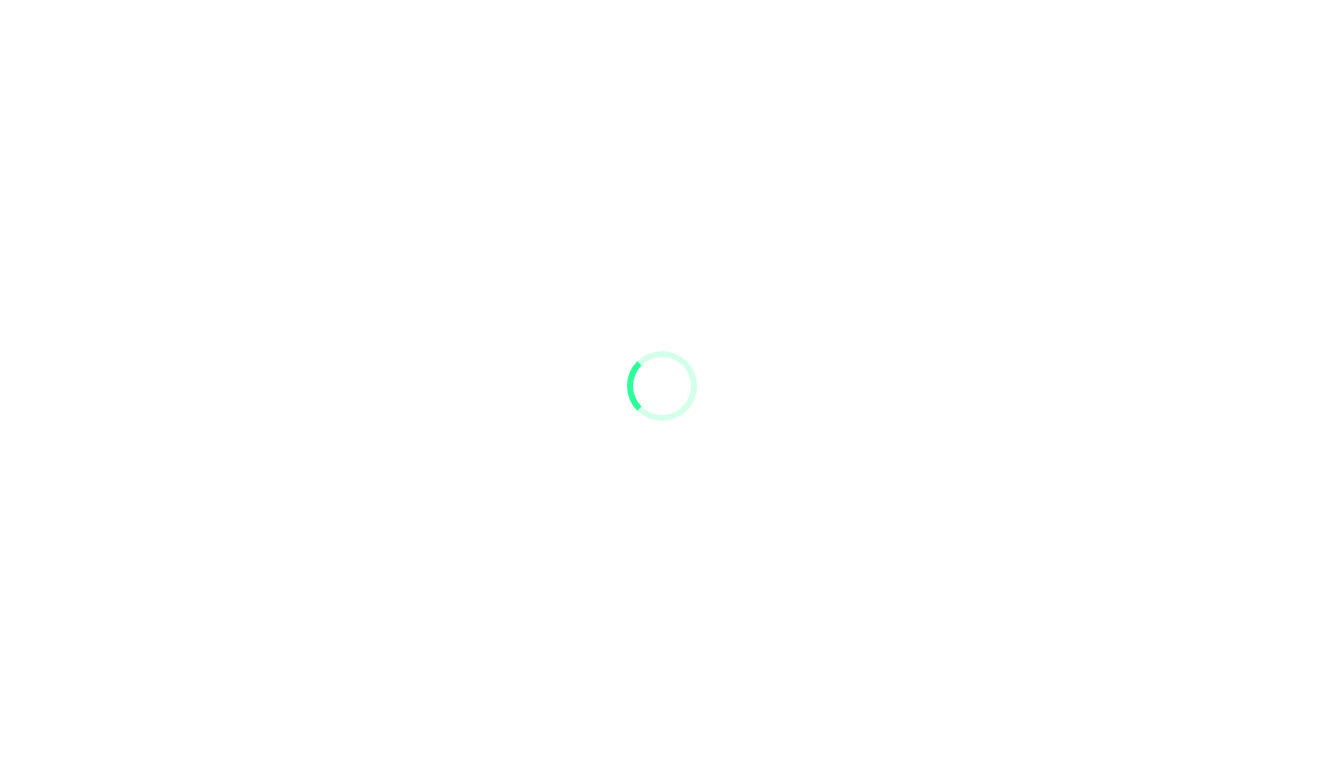scroll, scrollTop: 2, scrollLeft: 0, axis: vertical 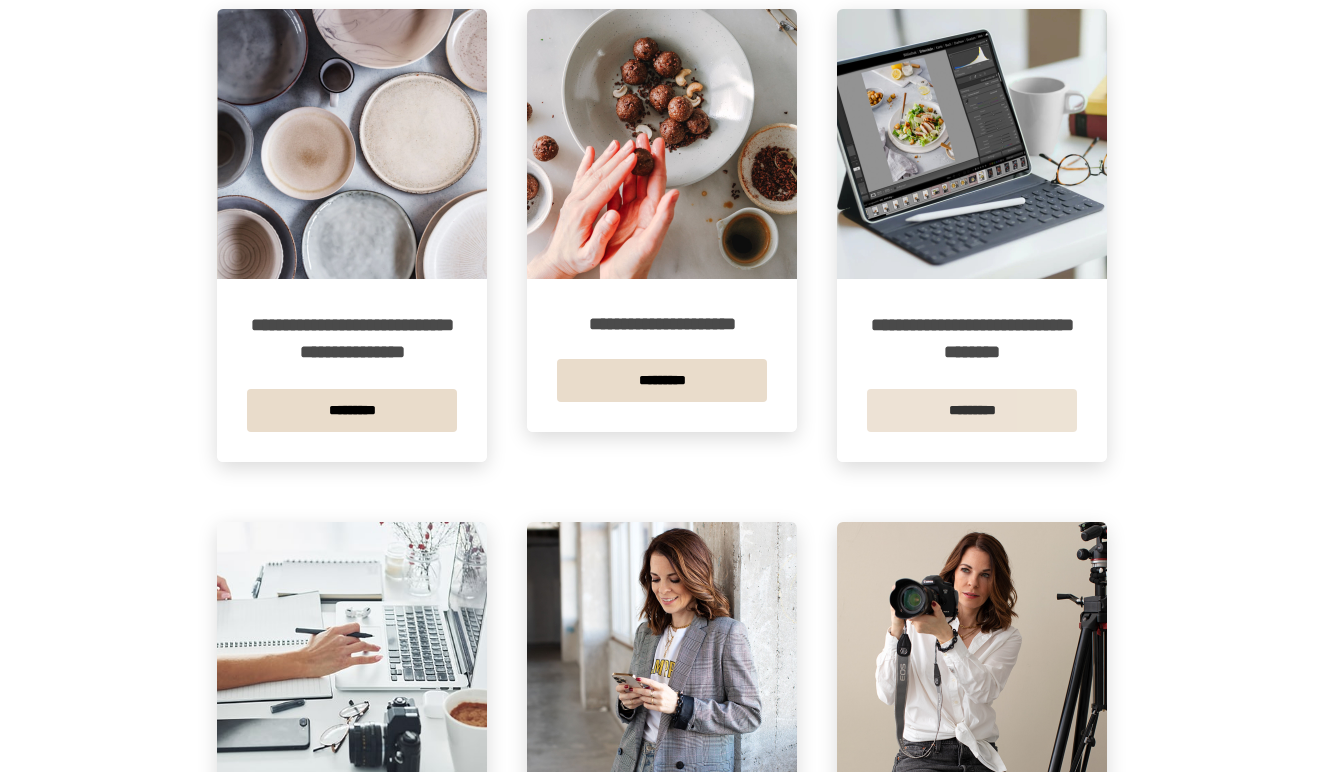 click on "*********" at bounding box center [972, 410] 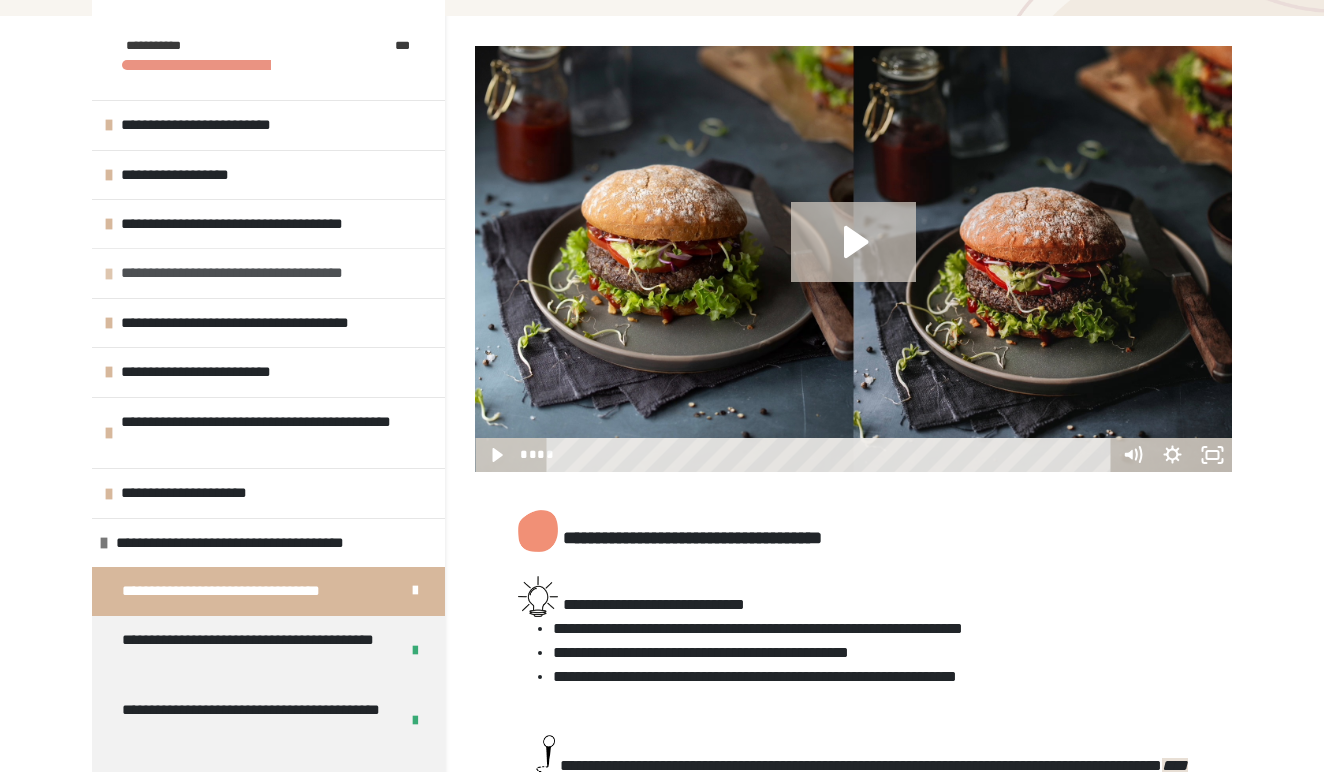 scroll, scrollTop: 268, scrollLeft: 0, axis: vertical 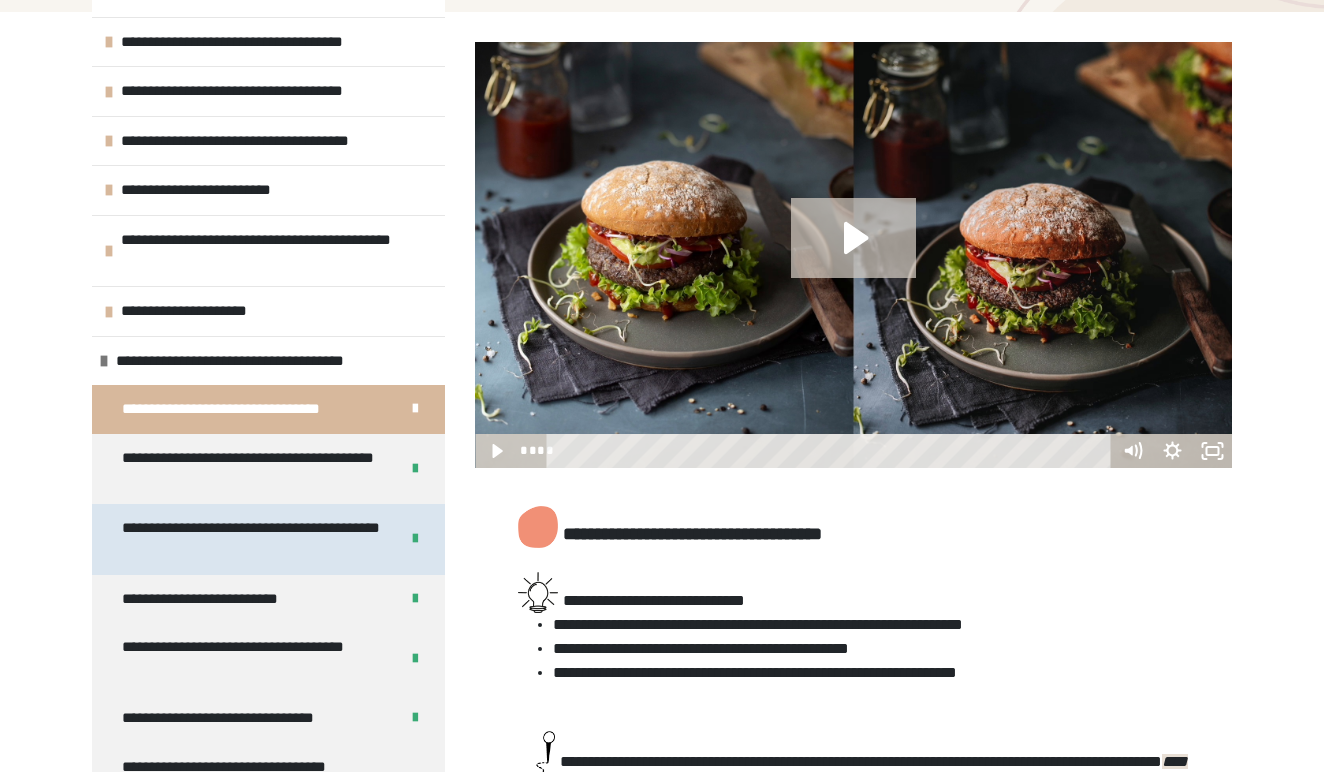 click on "**********" at bounding box center (252, 539) 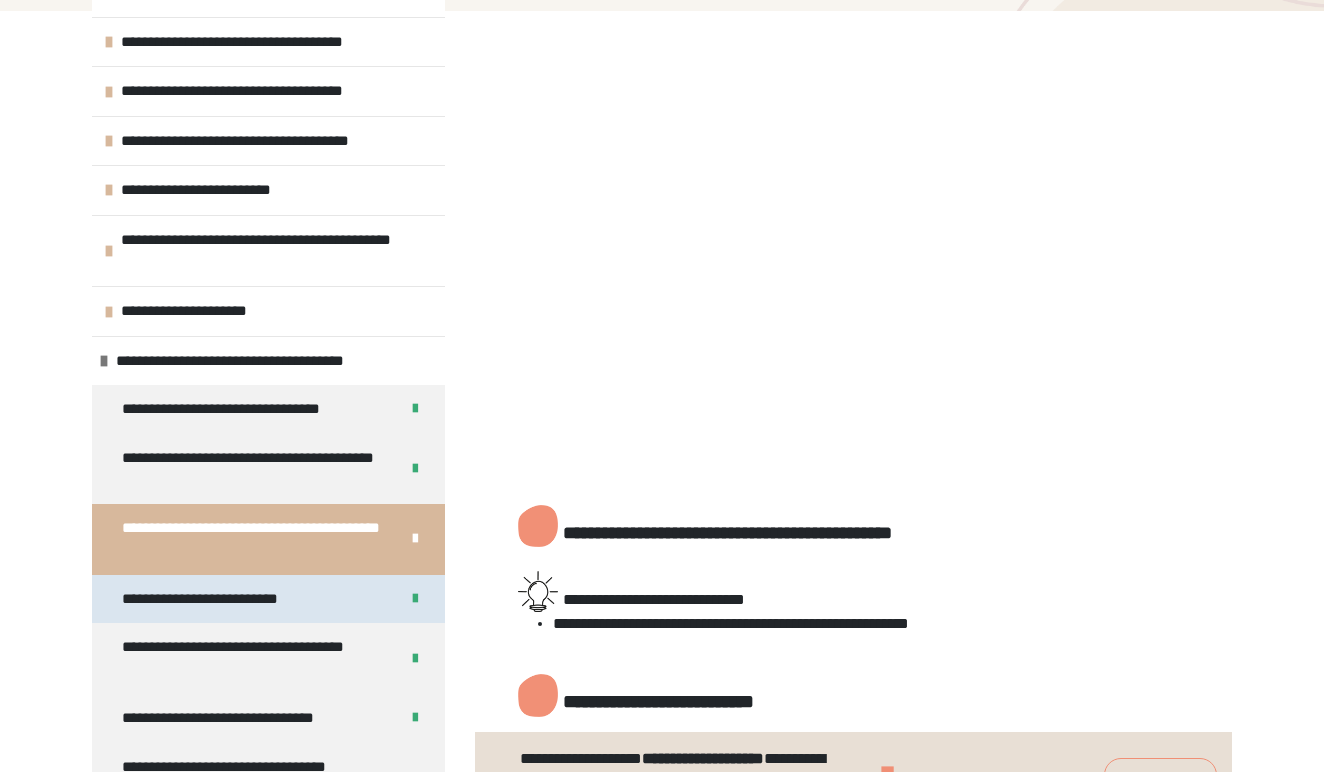 click on "**********" at bounding box center (220, 599) 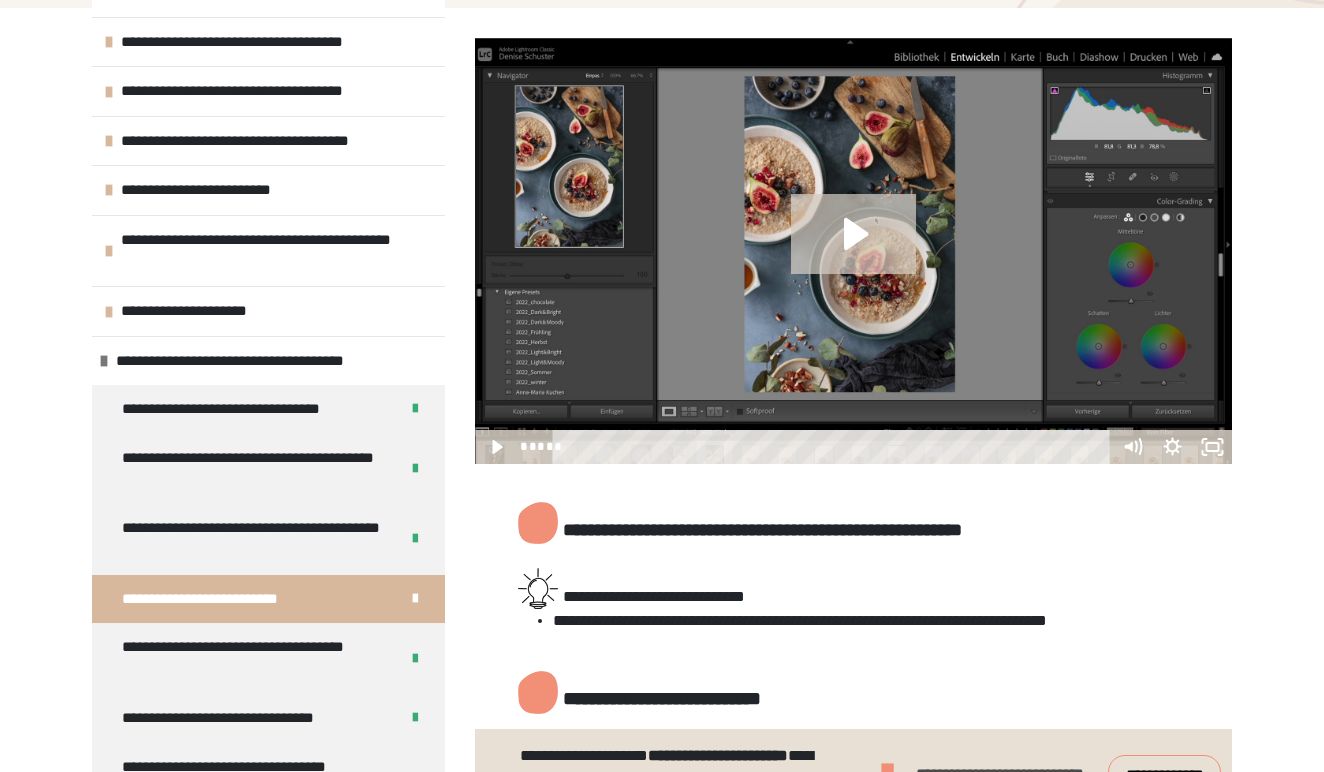 scroll, scrollTop: 152, scrollLeft: 0, axis: vertical 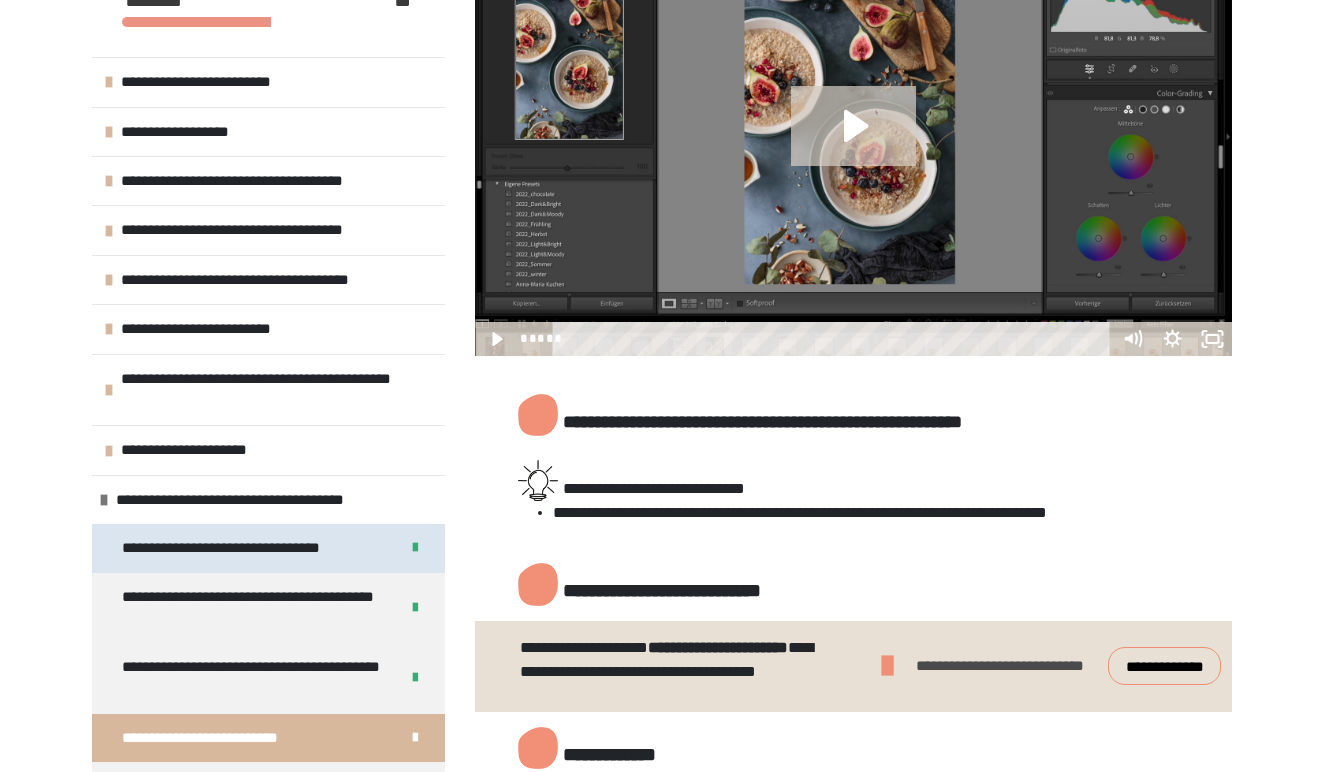 click on "**********" at bounding box center [244, 548] 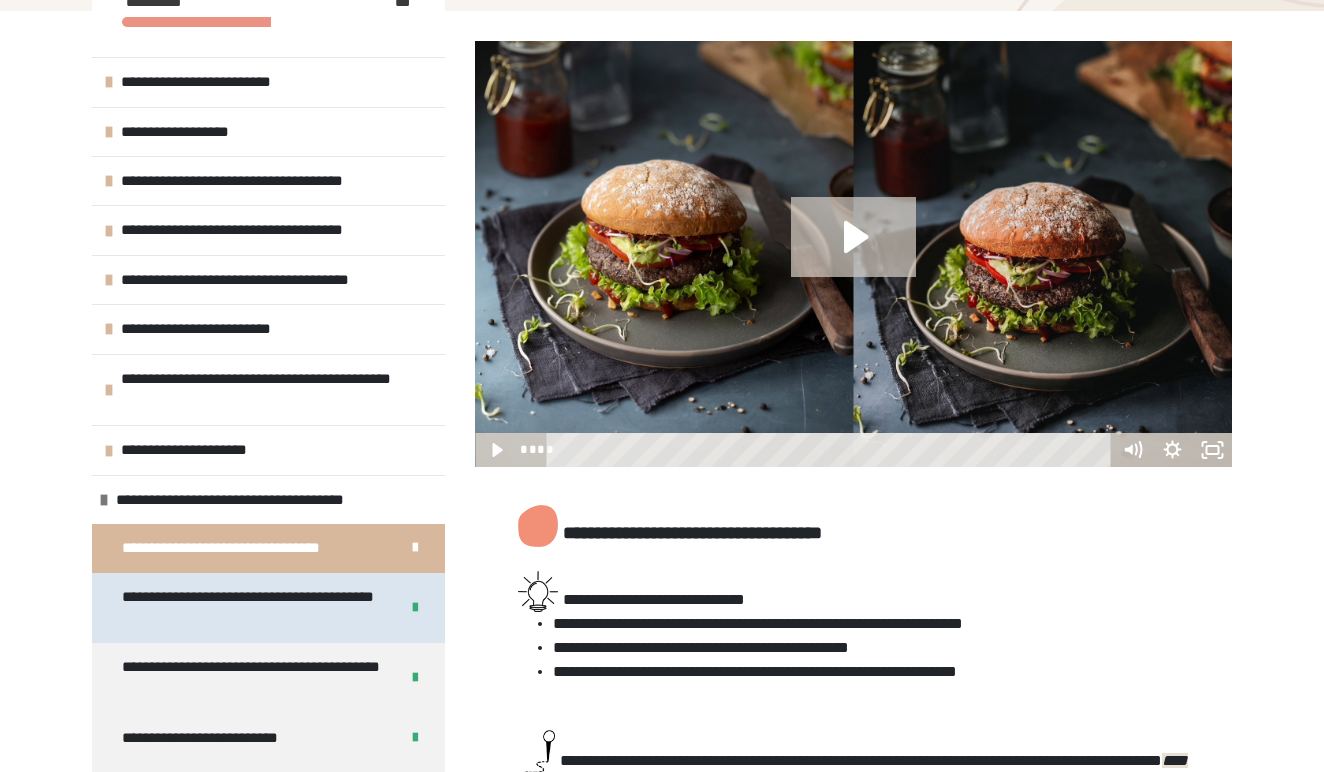 click on "**********" at bounding box center (252, 608) 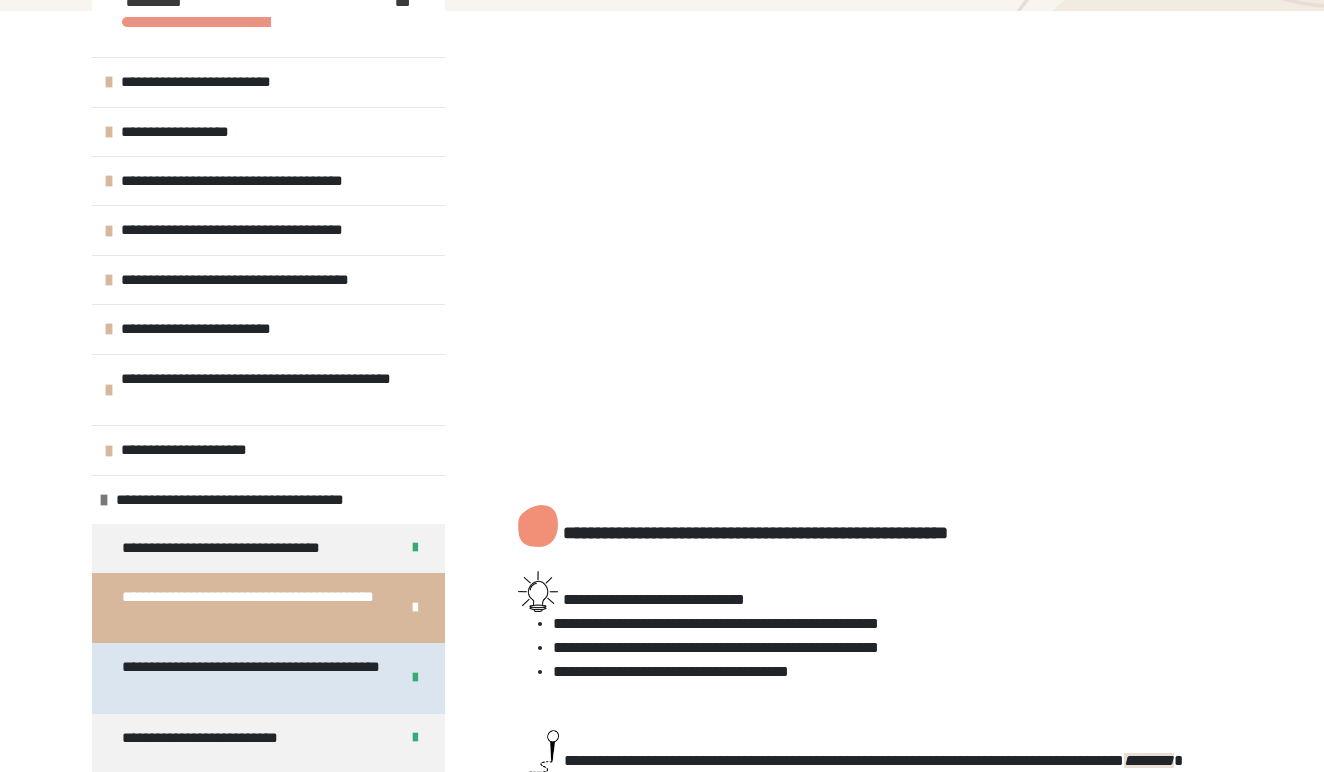 click on "**********" at bounding box center (252, 678) 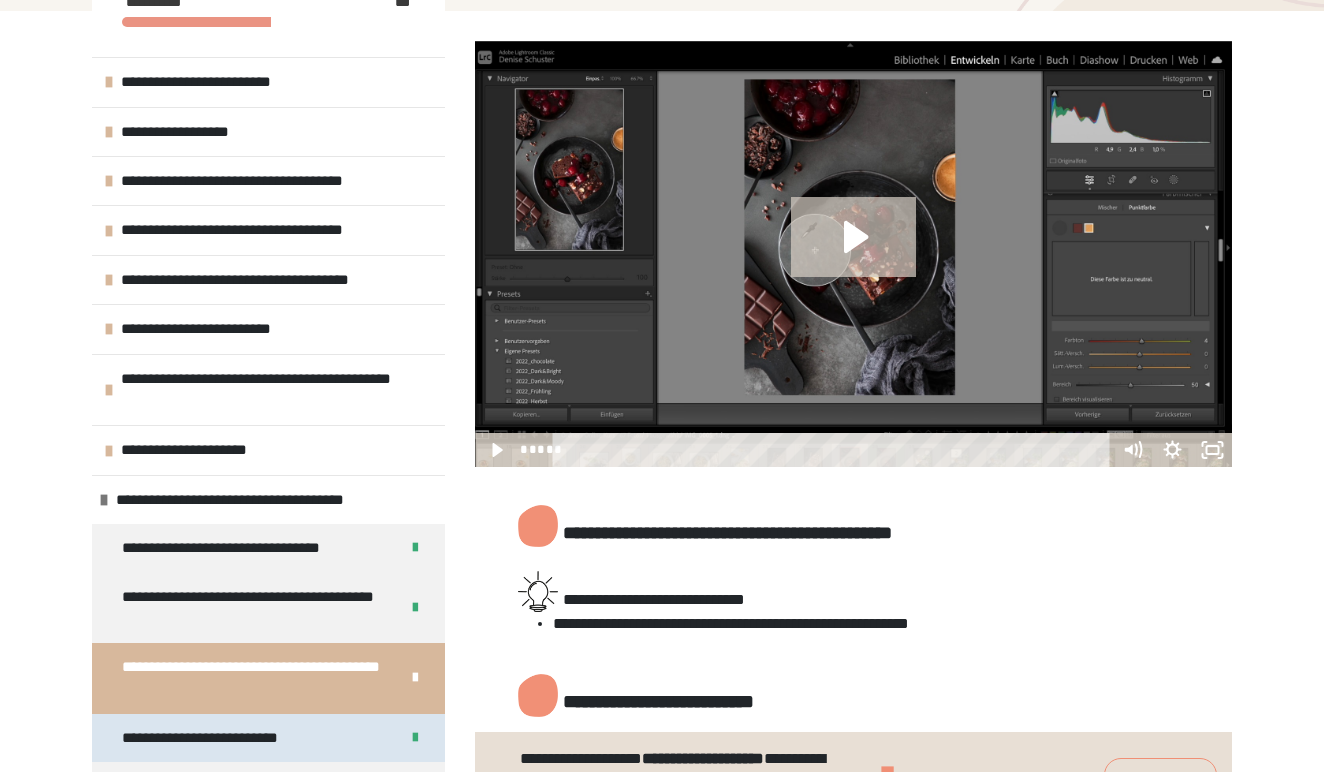 click on "**********" at bounding box center [220, 738] 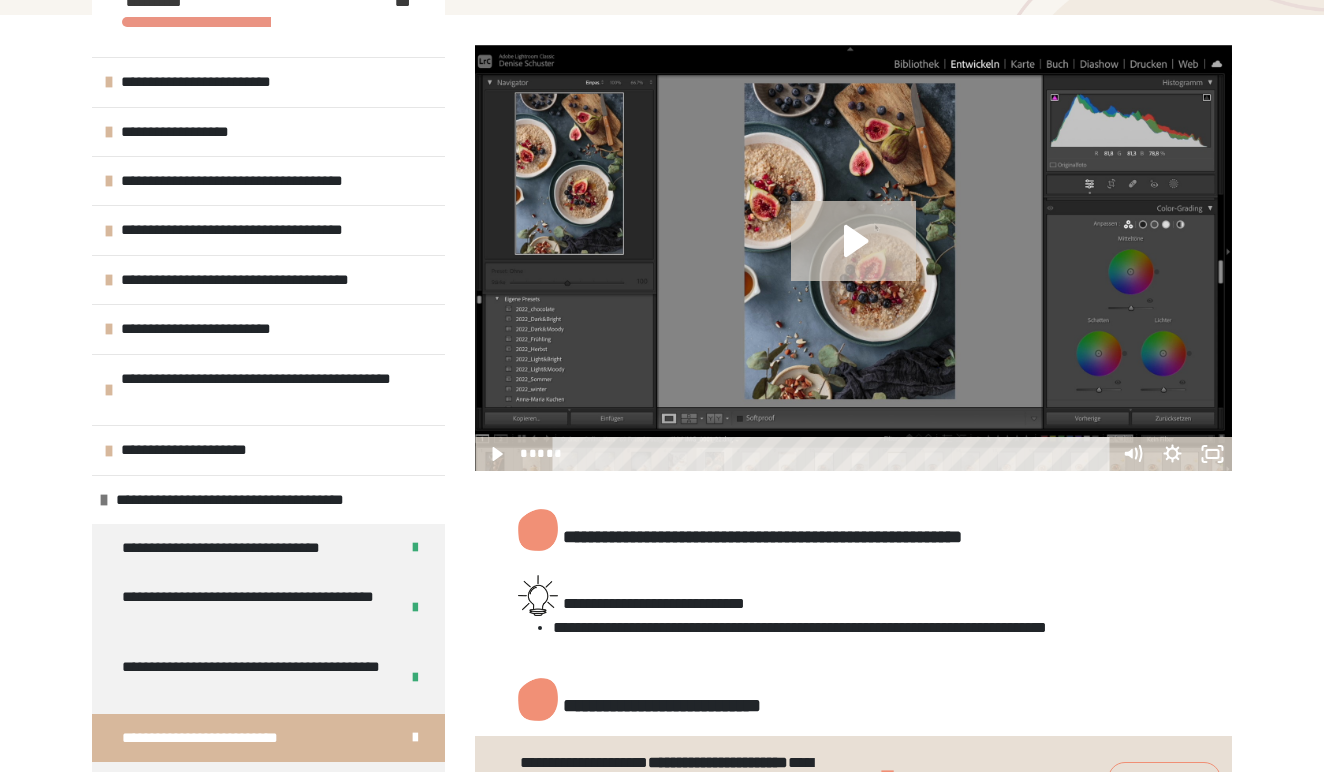 scroll, scrollTop: 197, scrollLeft: 0, axis: vertical 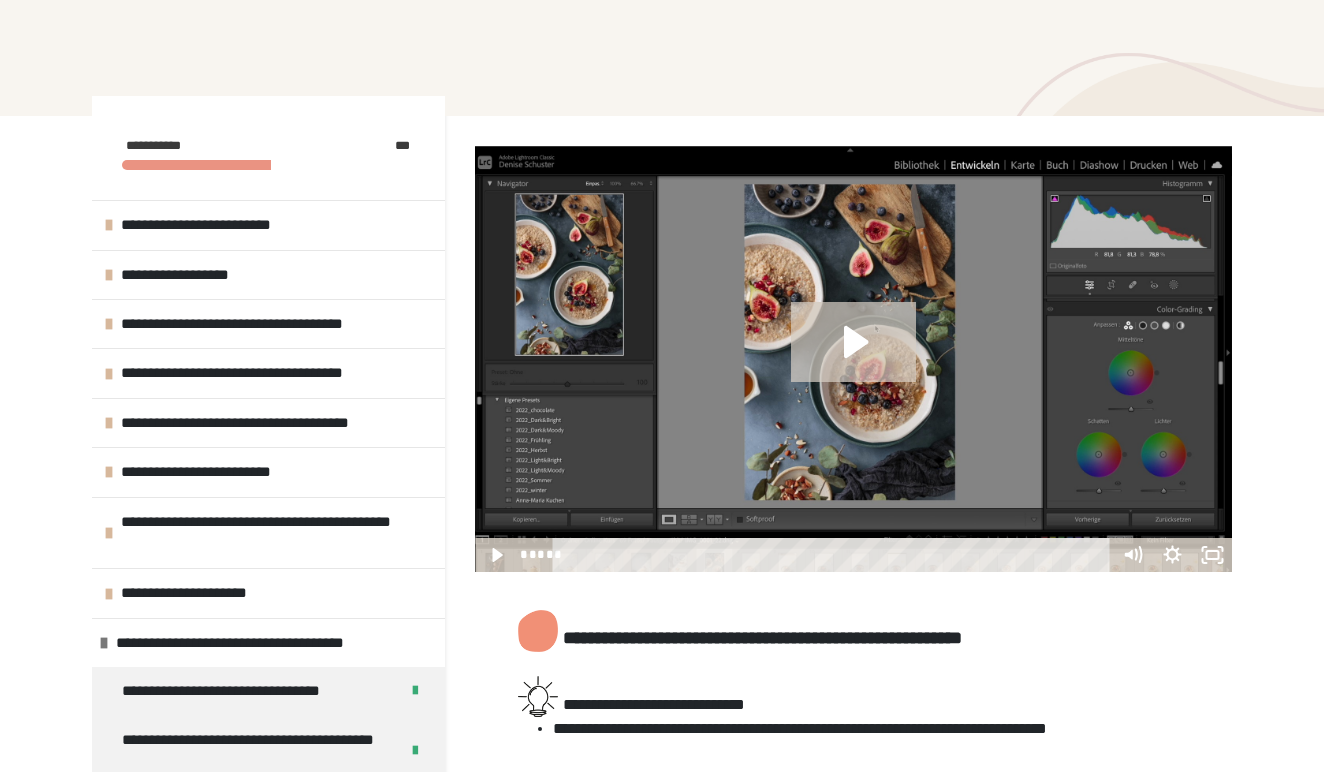 click at bounding box center (853, 359) 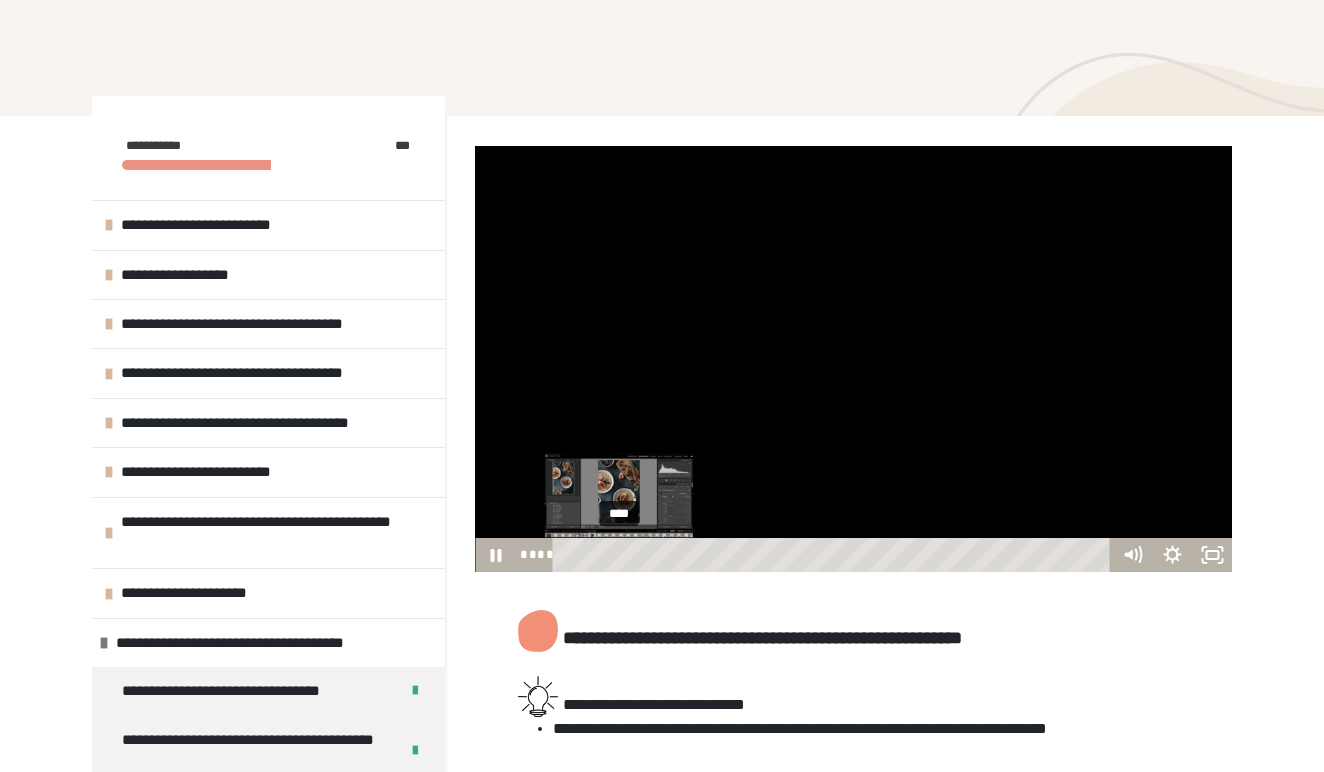drag, startPoint x: 571, startPoint y: 553, endPoint x: 620, endPoint y: 550, distance: 49.09175 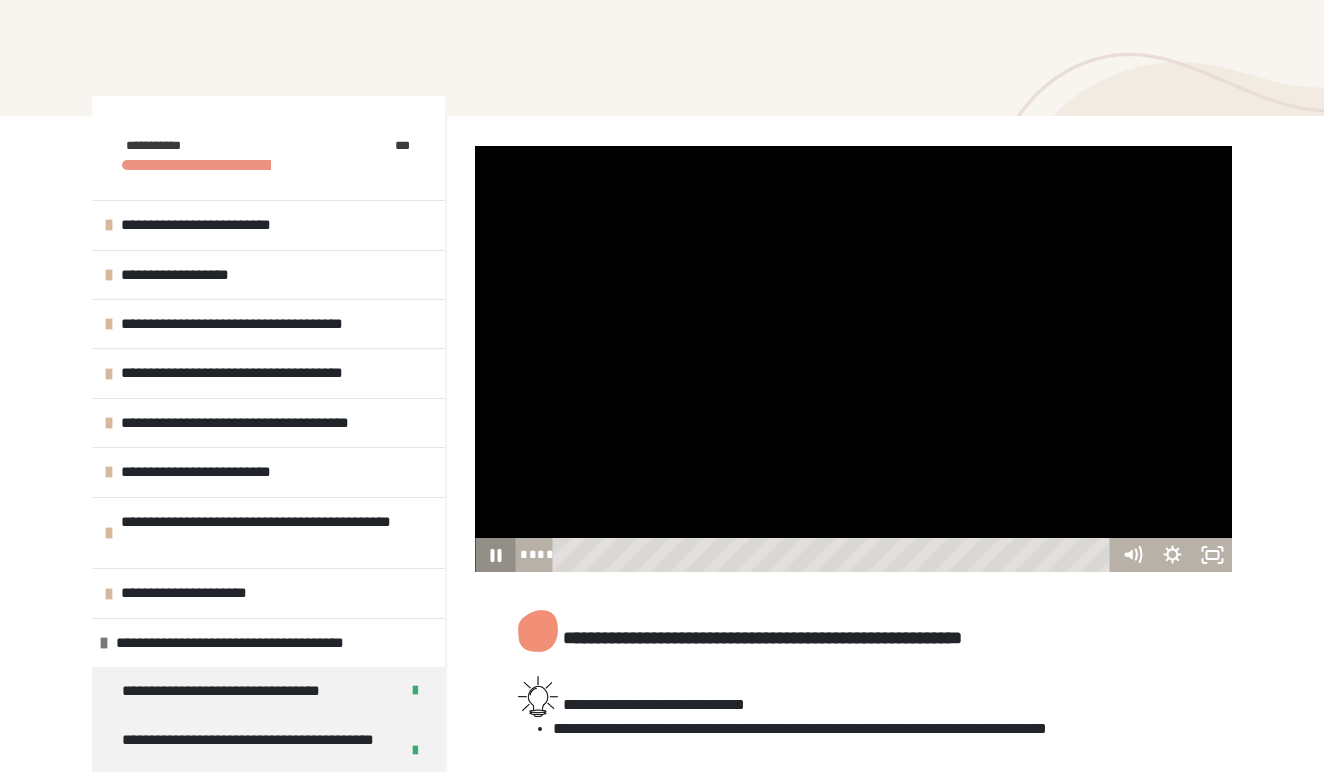 click 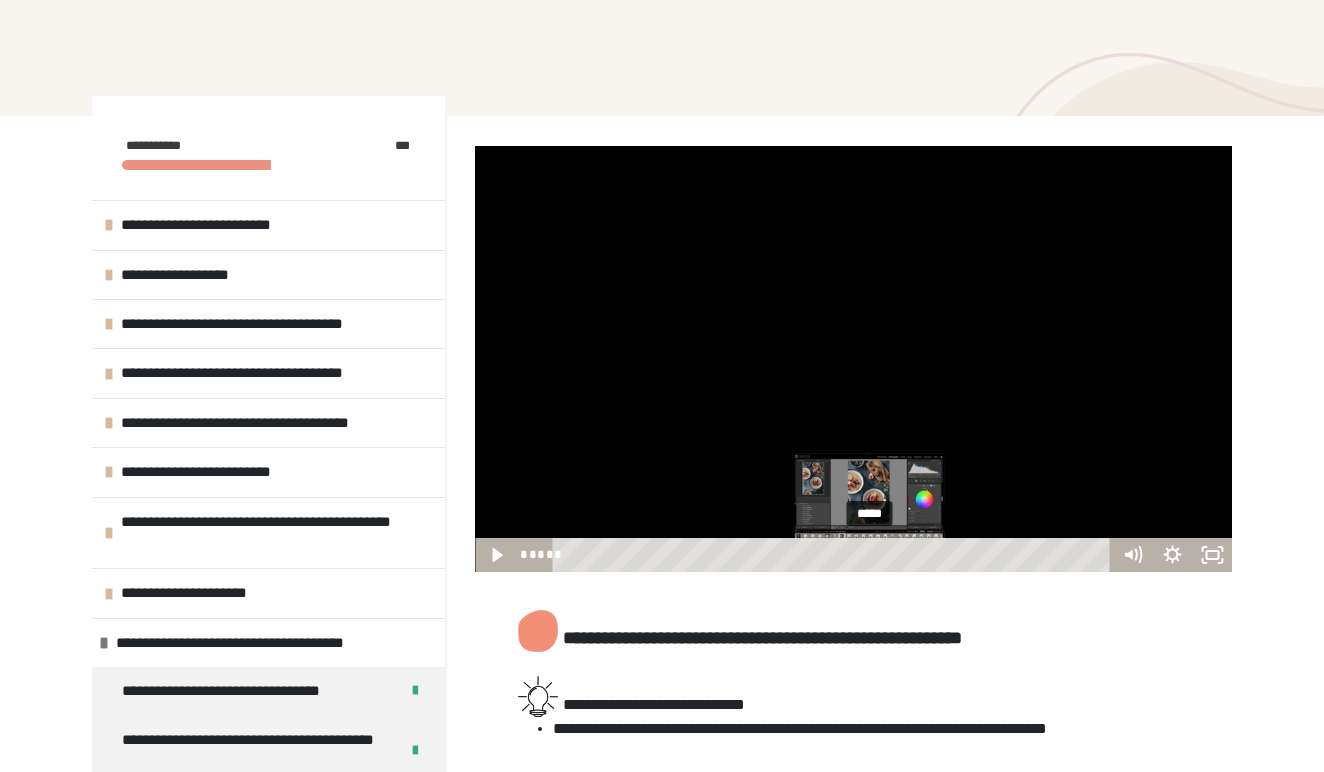 click on "*****" at bounding box center (835, 555) 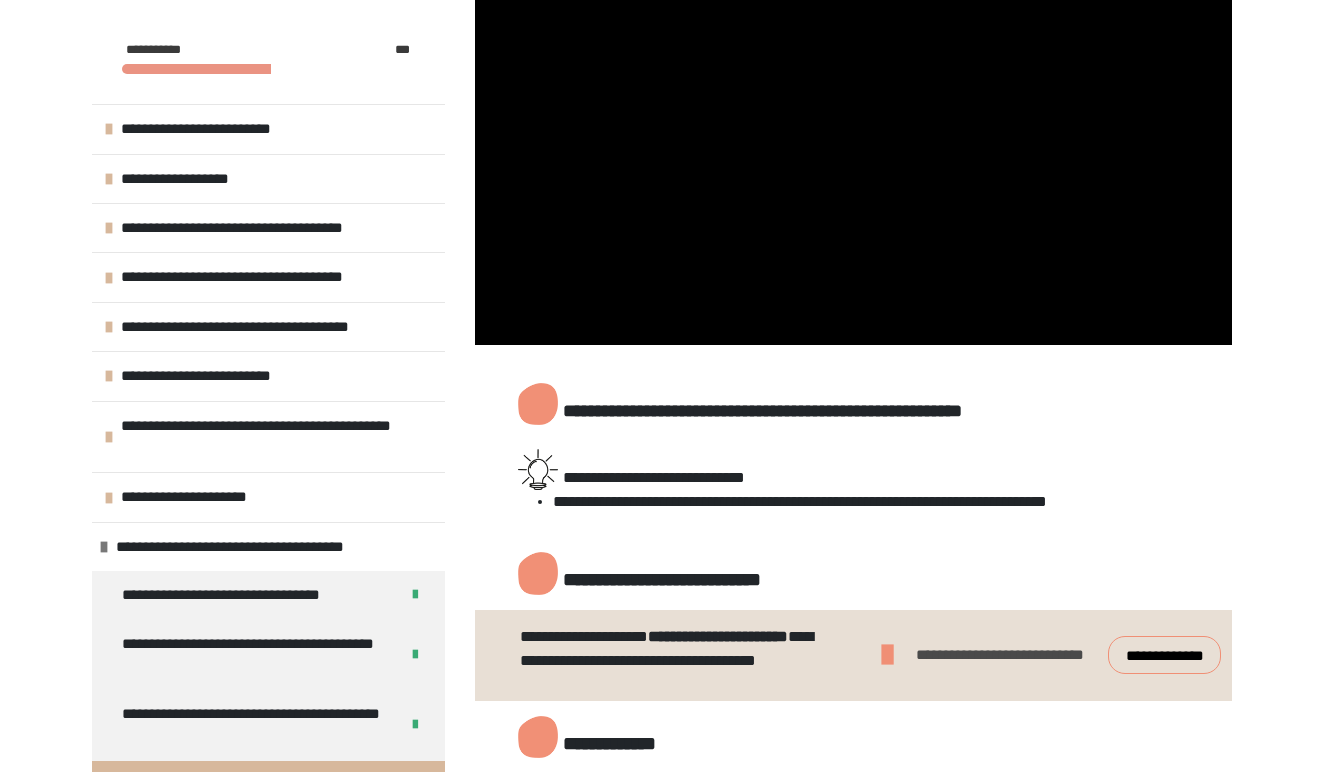 scroll, scrollTop: 391, scrollLeft: 0, axis: vertical 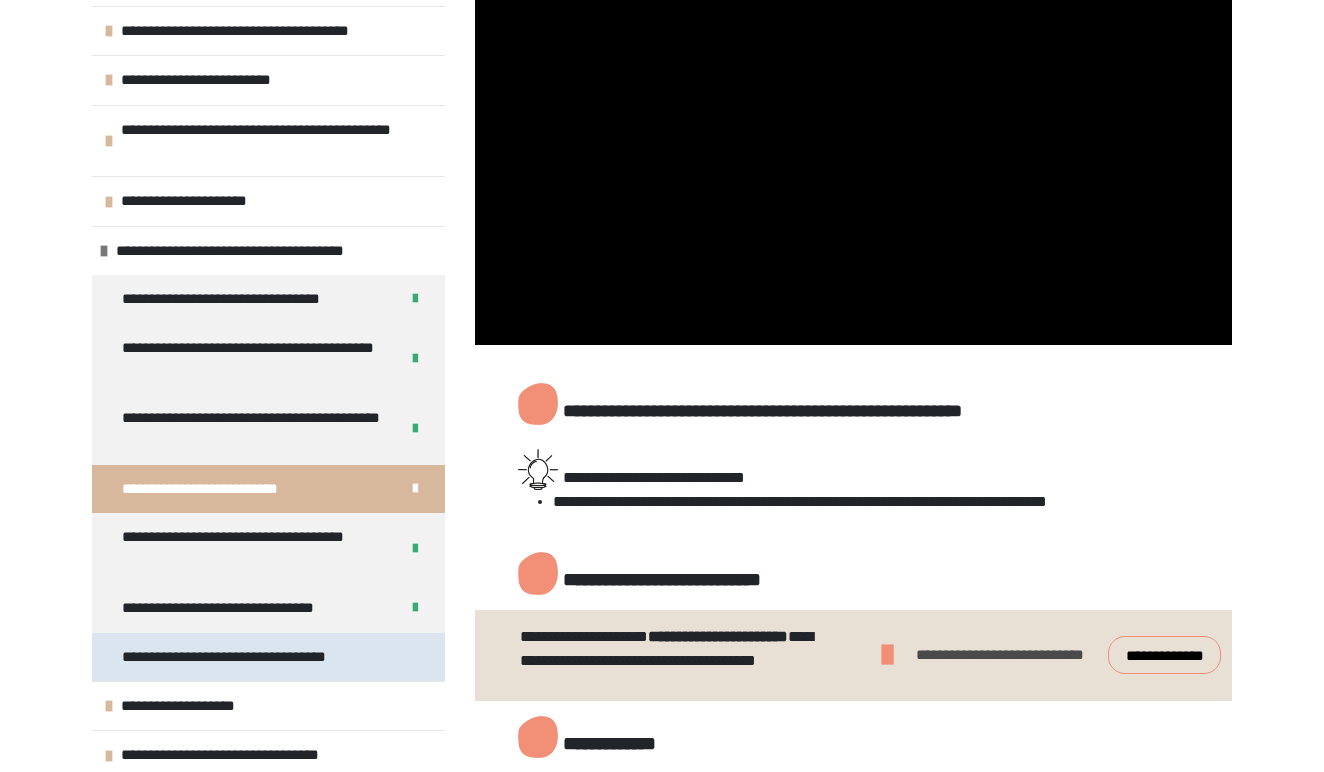 click on "**********" at bounding box center (250, 657) 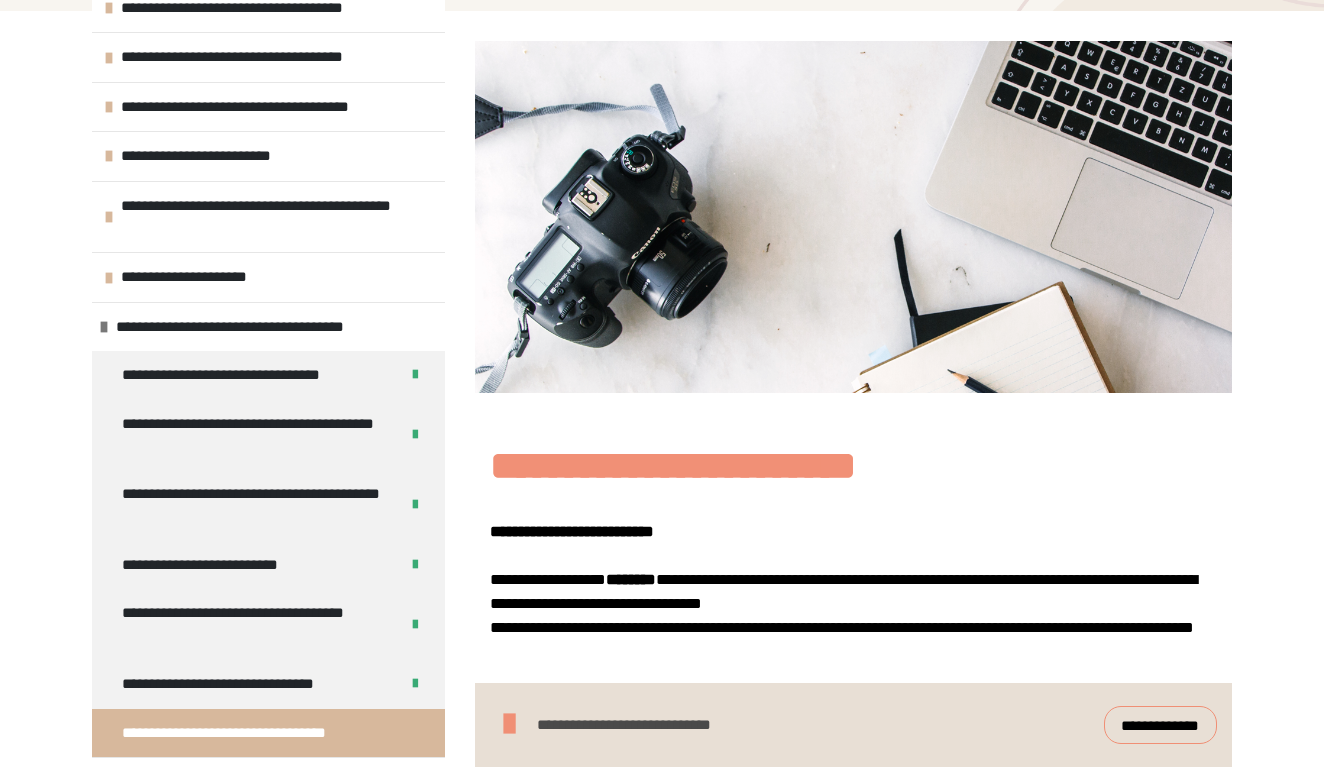 scroll, scrollTop: 214, scrollLeft: 0, axis: vertical 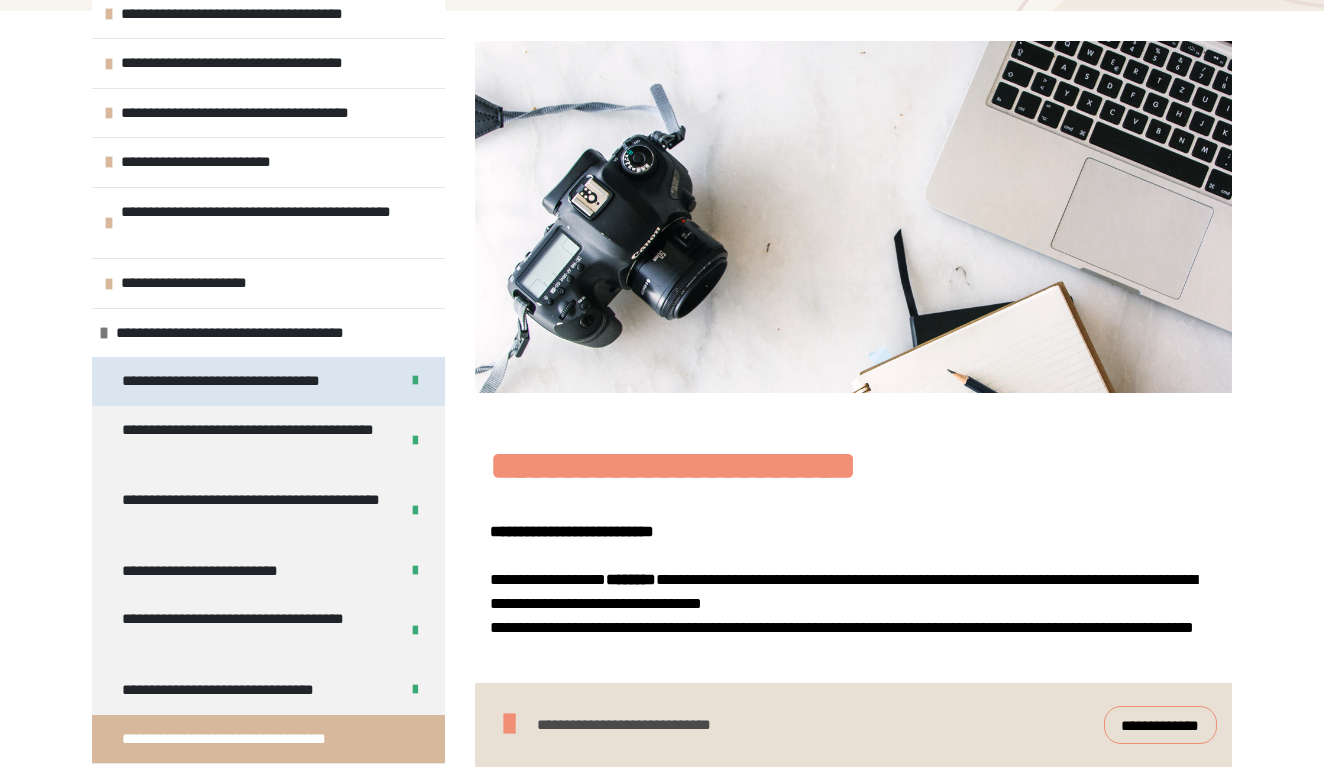 click on "**********" at bounding box center (244, 381) 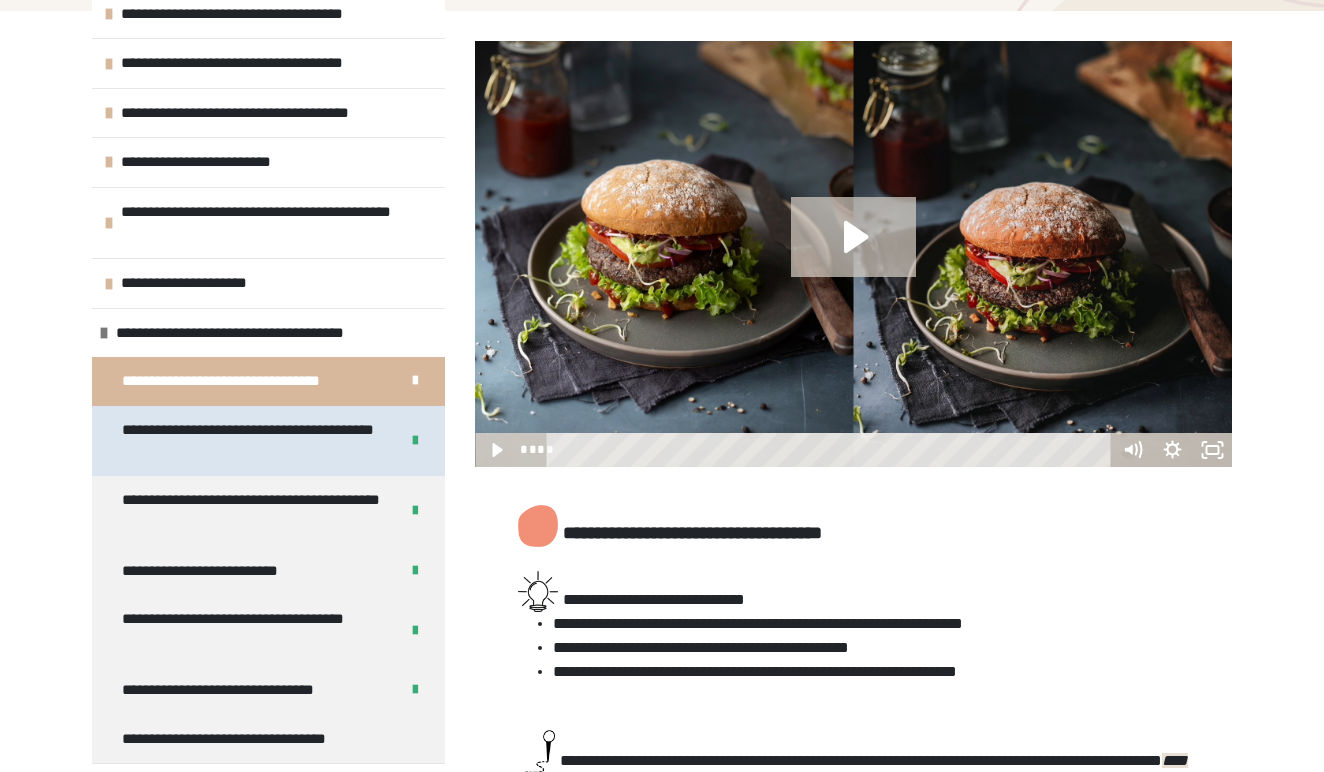 click on "**********" at bounding box center [252, 441] 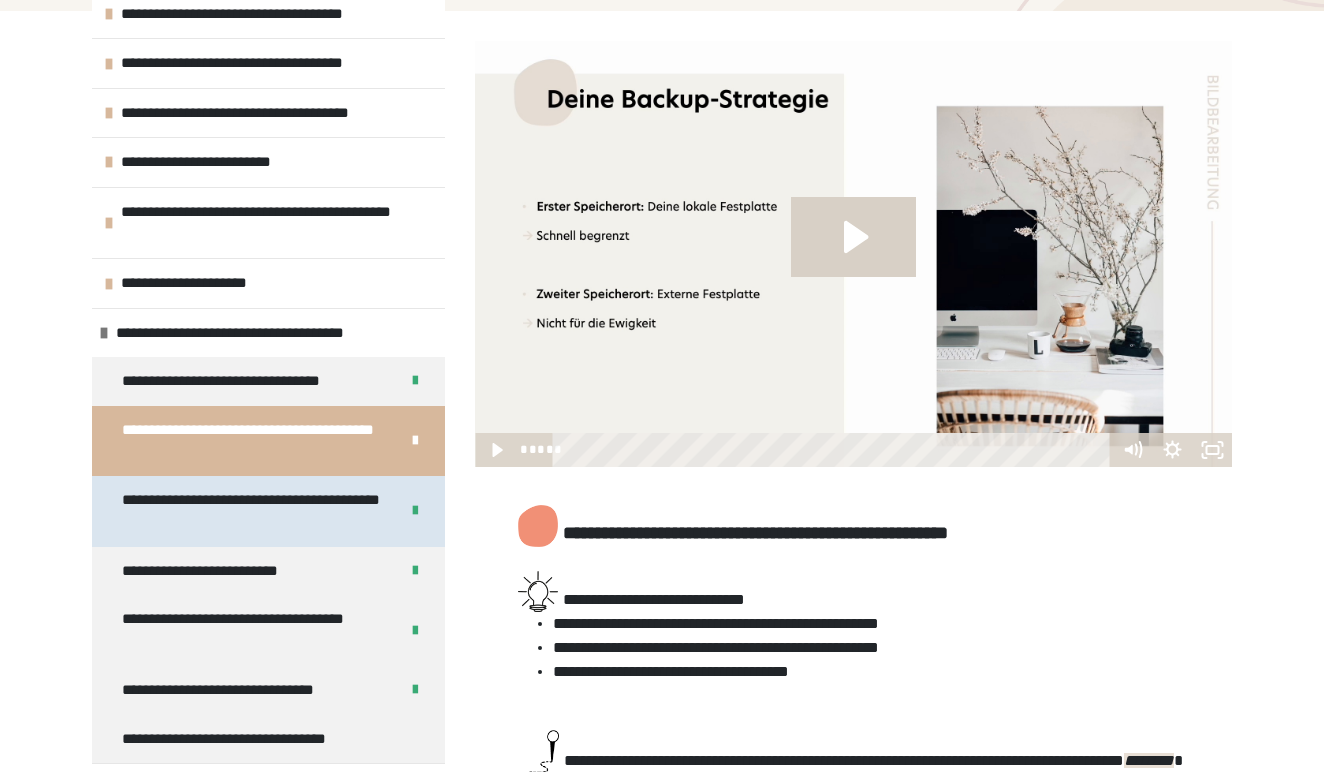 click on "**********" at bounding box center [252, 511] 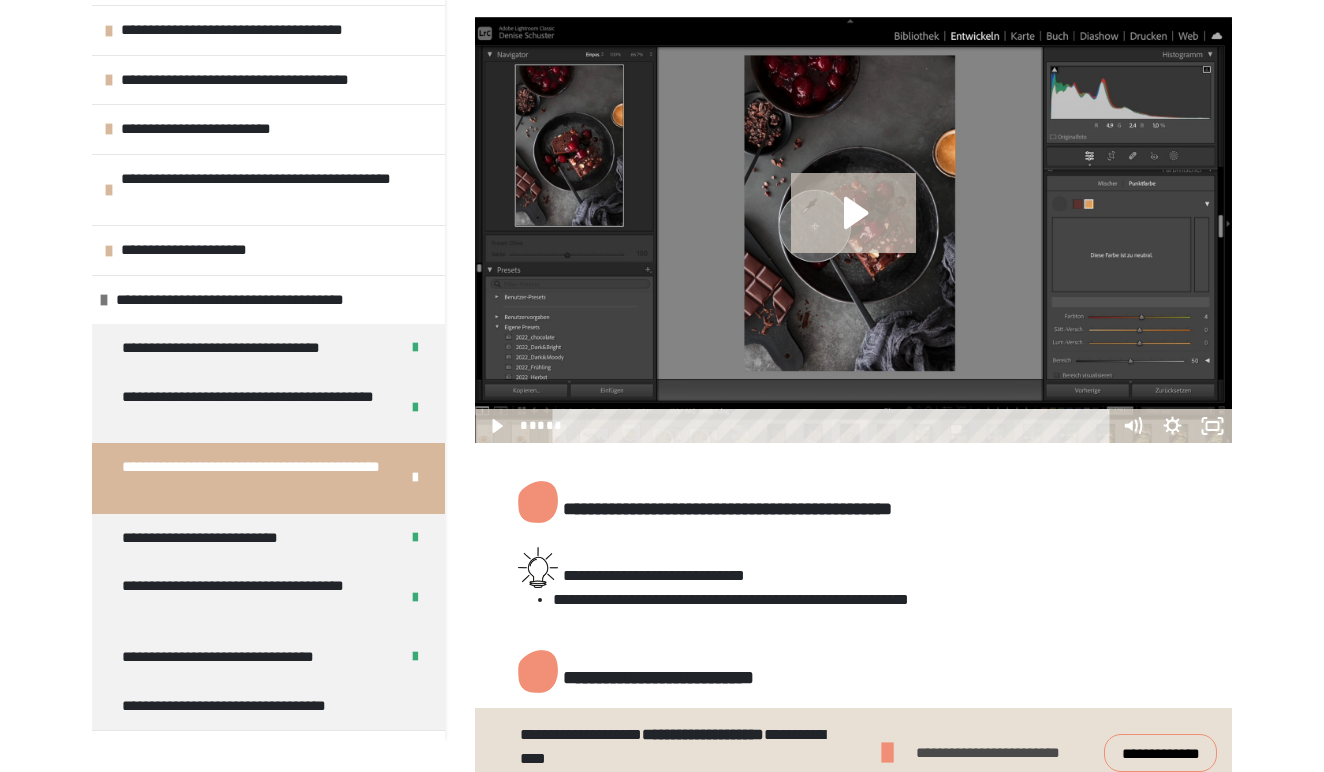 scroll, scrollTop: 45, scrollLeft: 0, axis: vertical 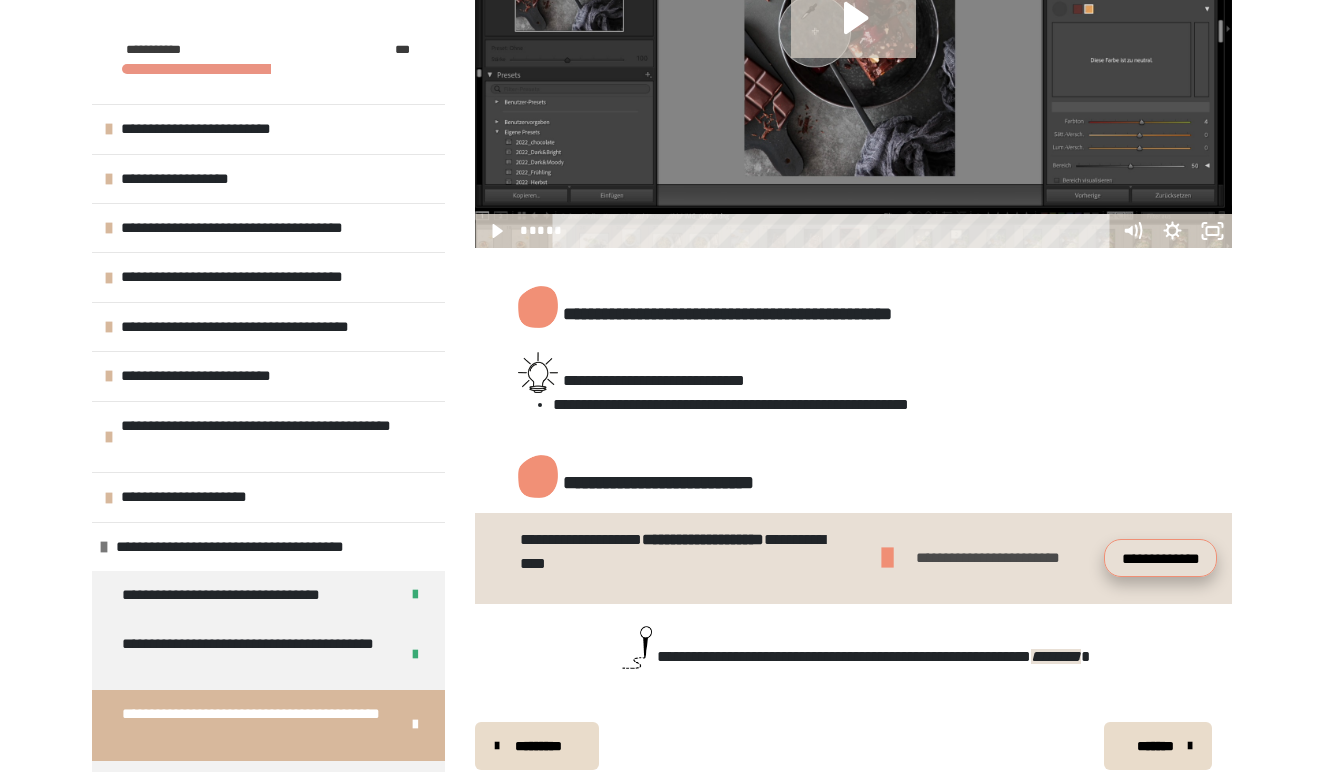 click on "**********" at bounding box center (1160, 558) 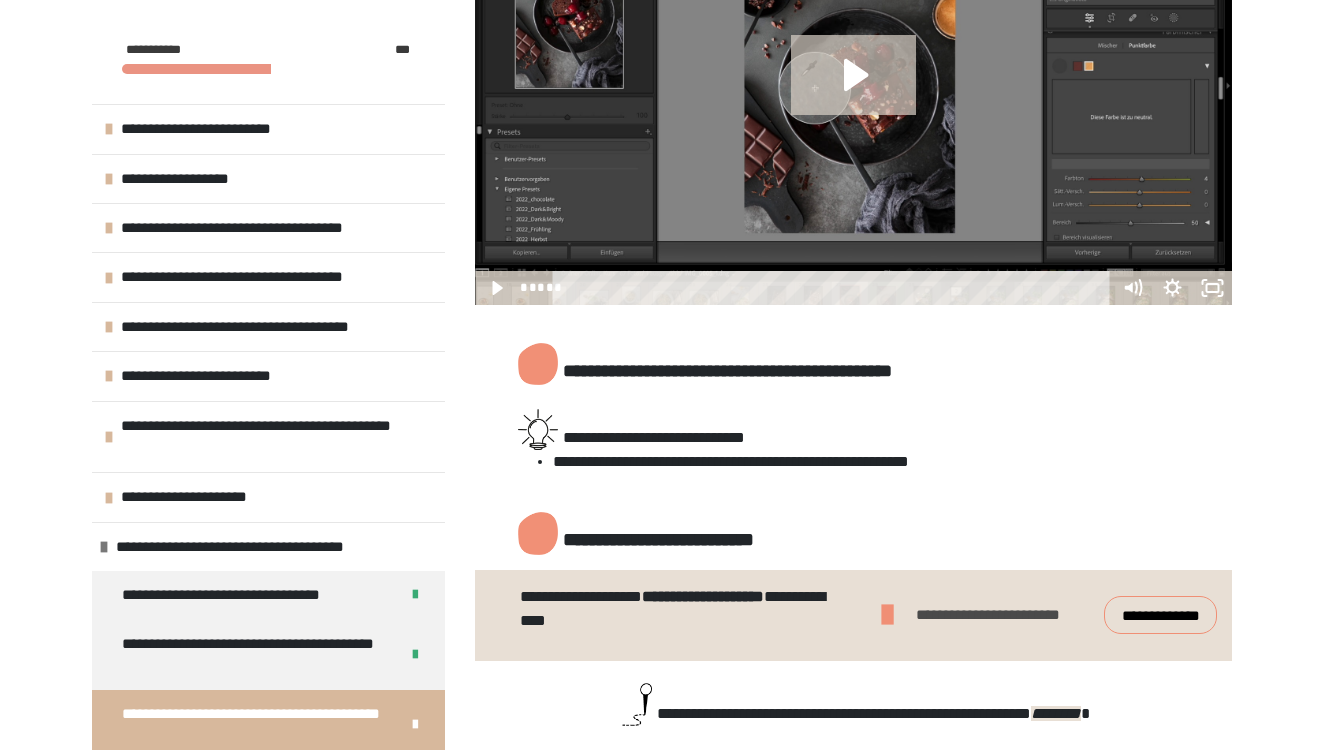 scroll, scrollTop: 428, scrollLeft: 0, axis: vertical 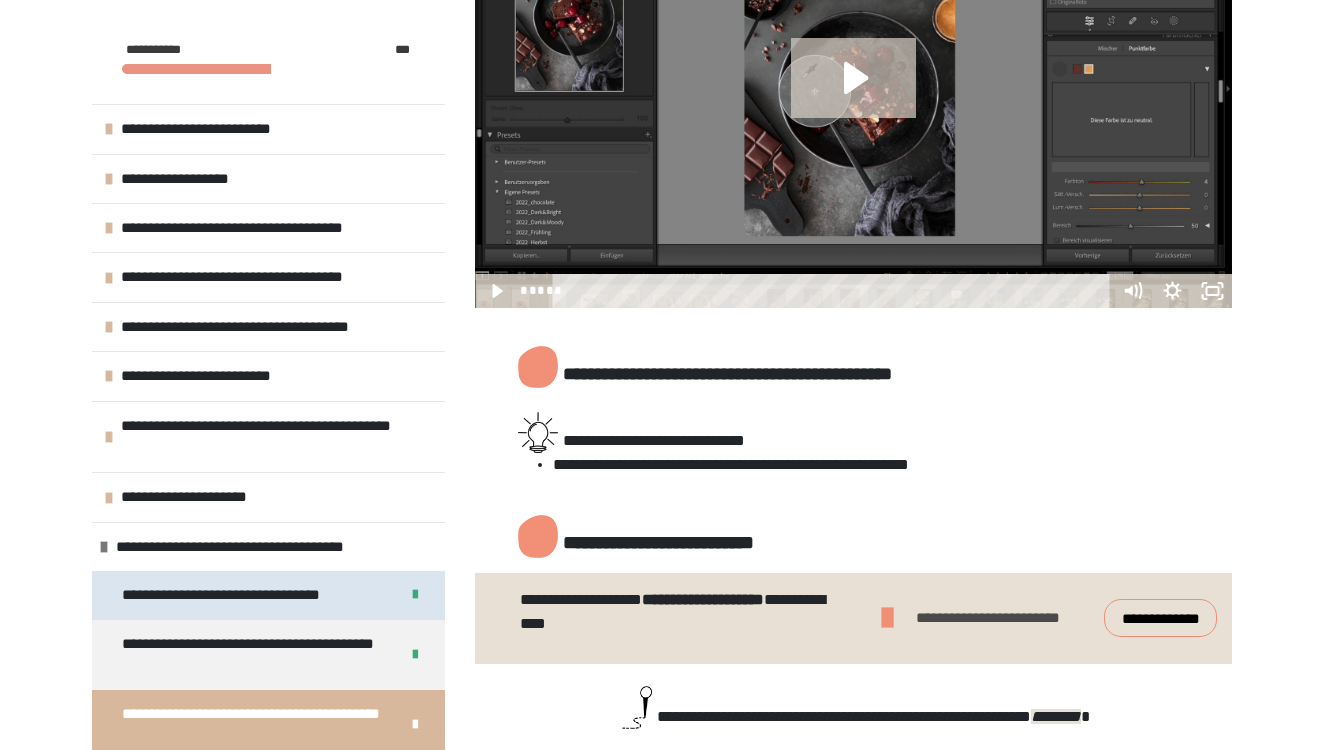 click on "**********" at bounding box center (244, 595) 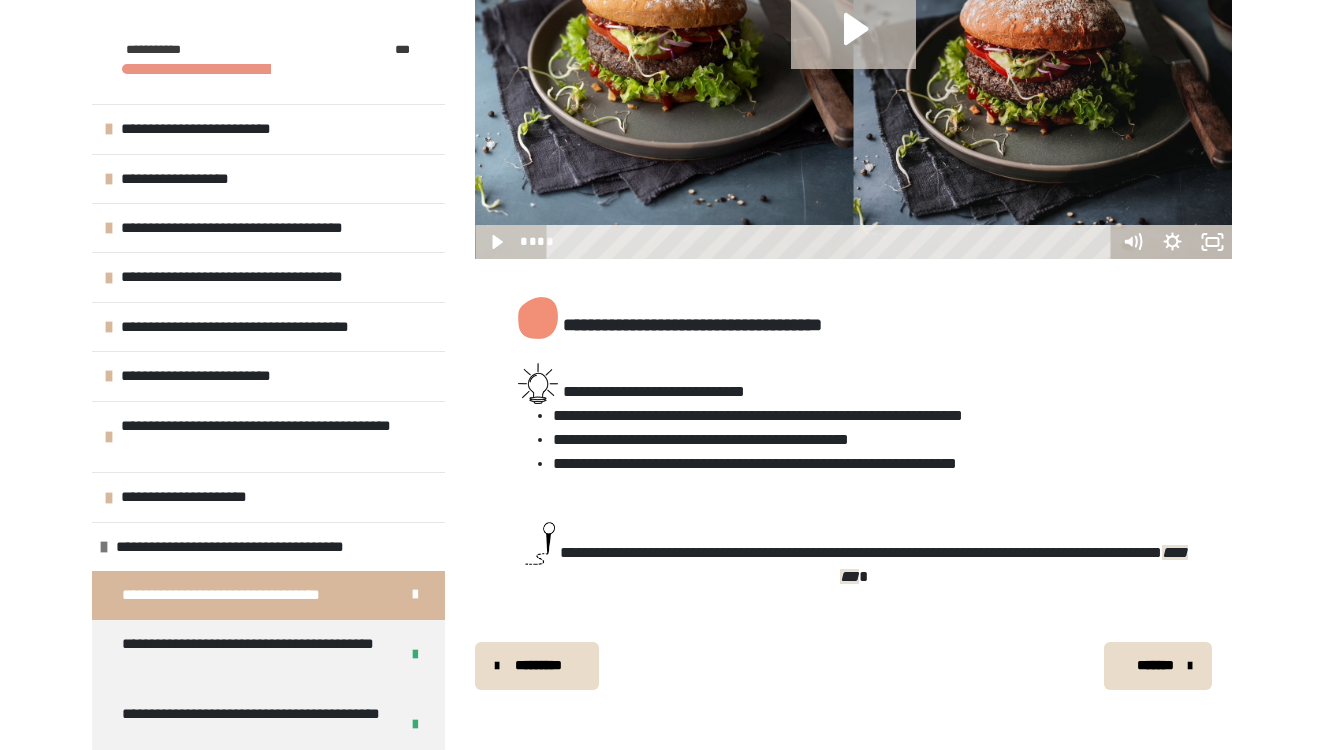 scroll, scrollTop: 476, scrollLeft: 0, axis: vertical 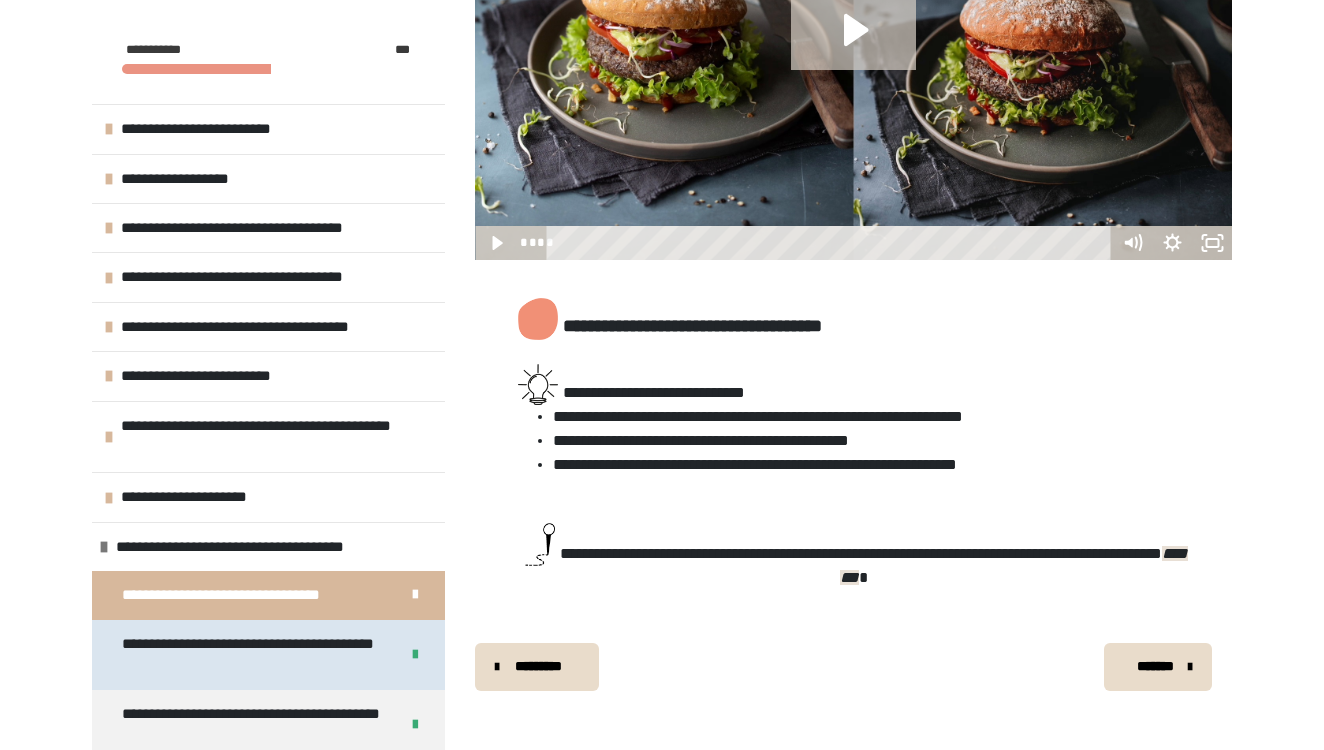 click on "**********" at bounding box center (252, 655) 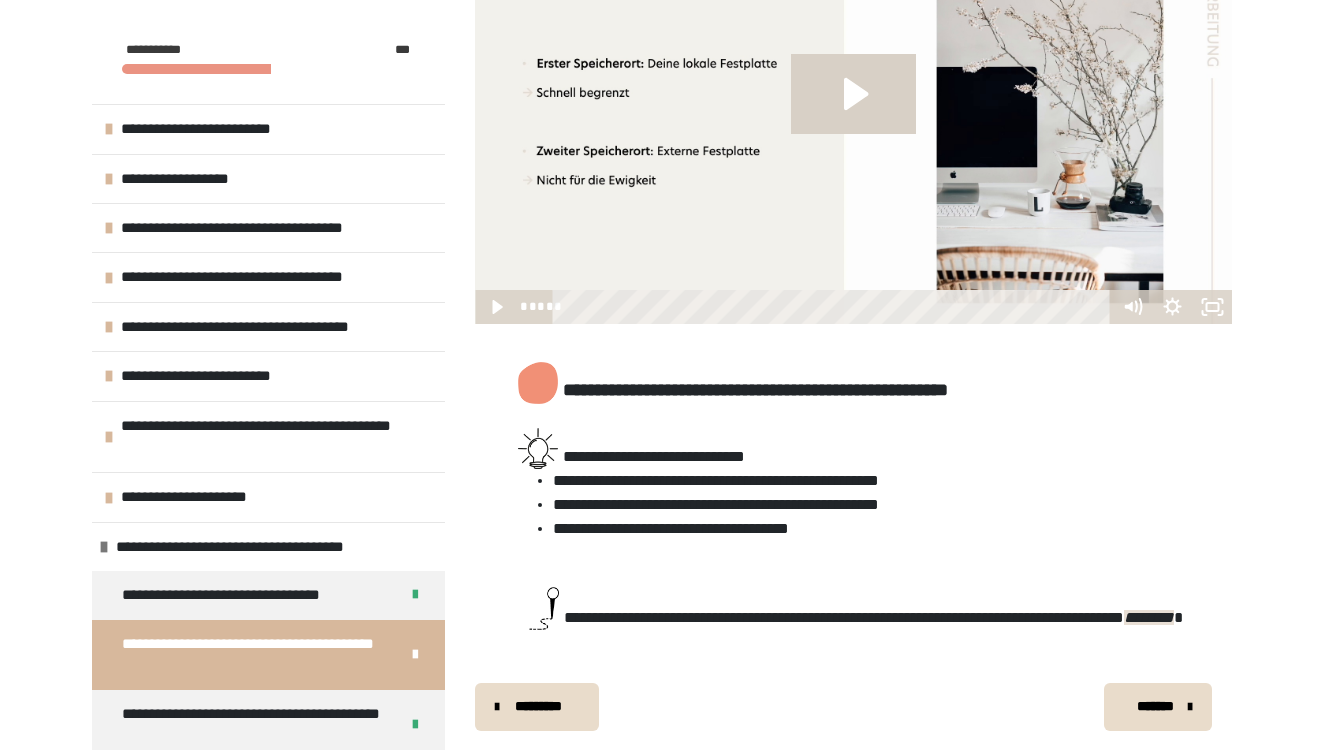 scroll, scrollTop: 426, scrollLeft: 0, axis: vertical 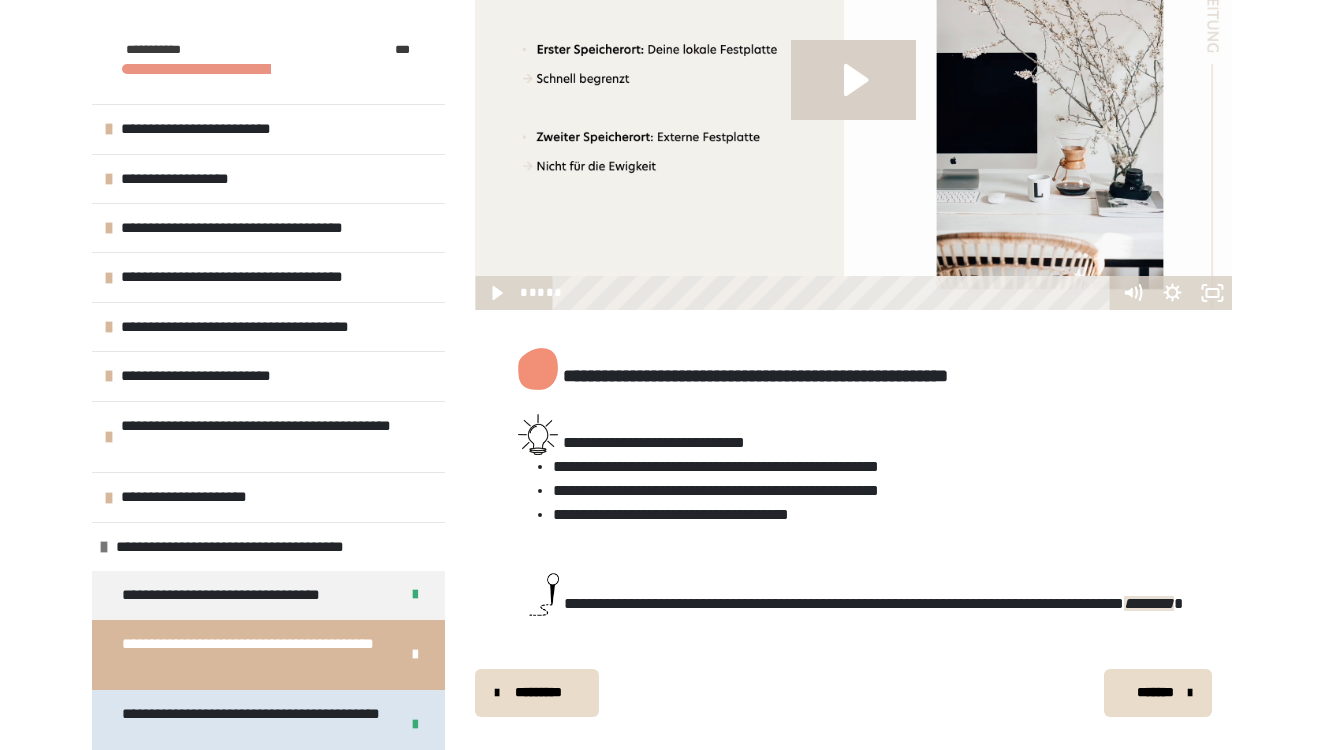 click on "**********" at bounding box center [252, 725] 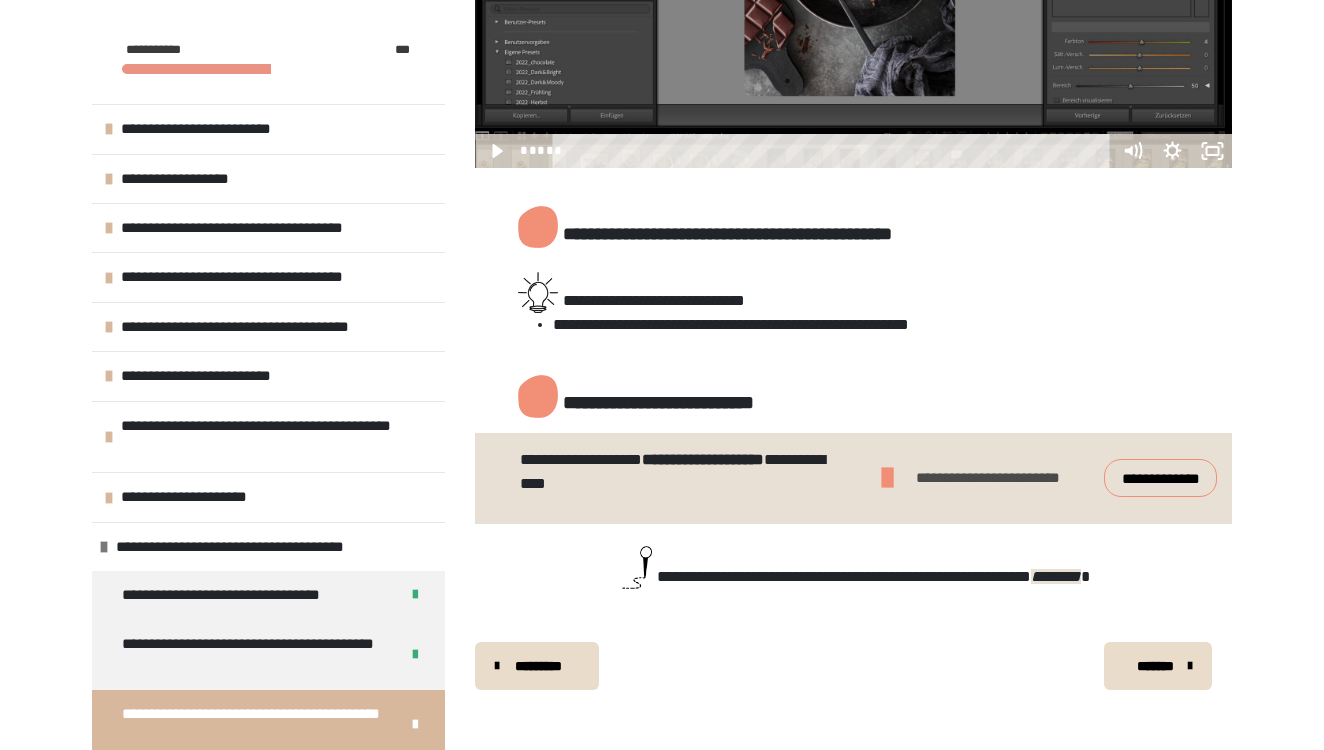scroll, scrollTop: 568, scrollLeft: 0, axis: vertical 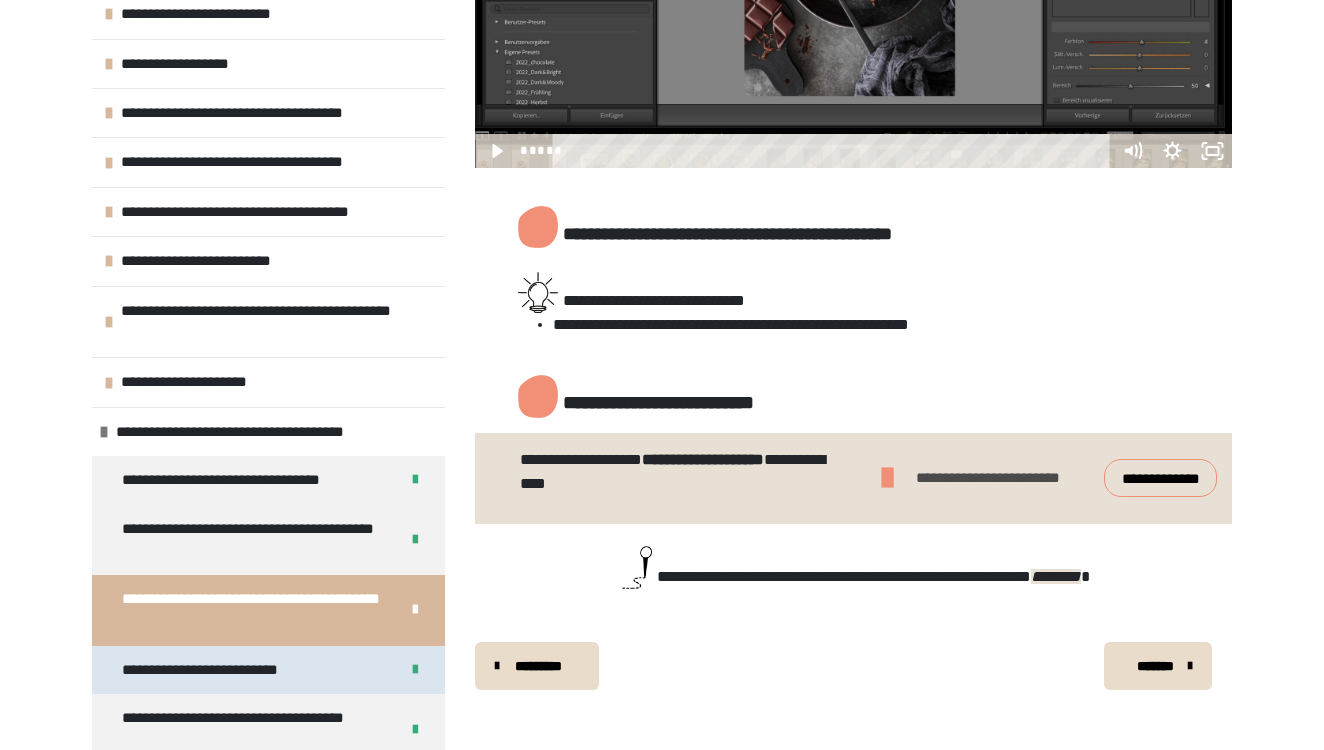 click on "**********" at bounding box center (220, 670) 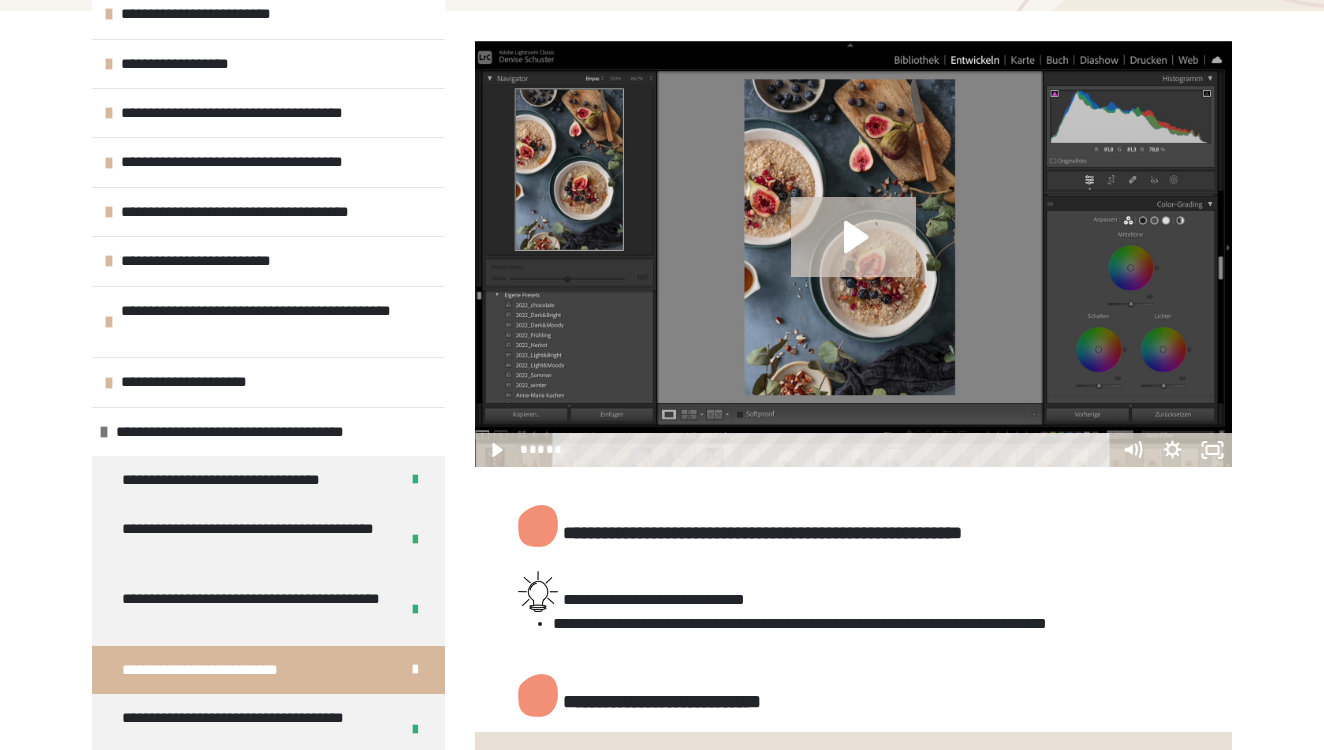 click on "**********" at bounding box center [853, 563] 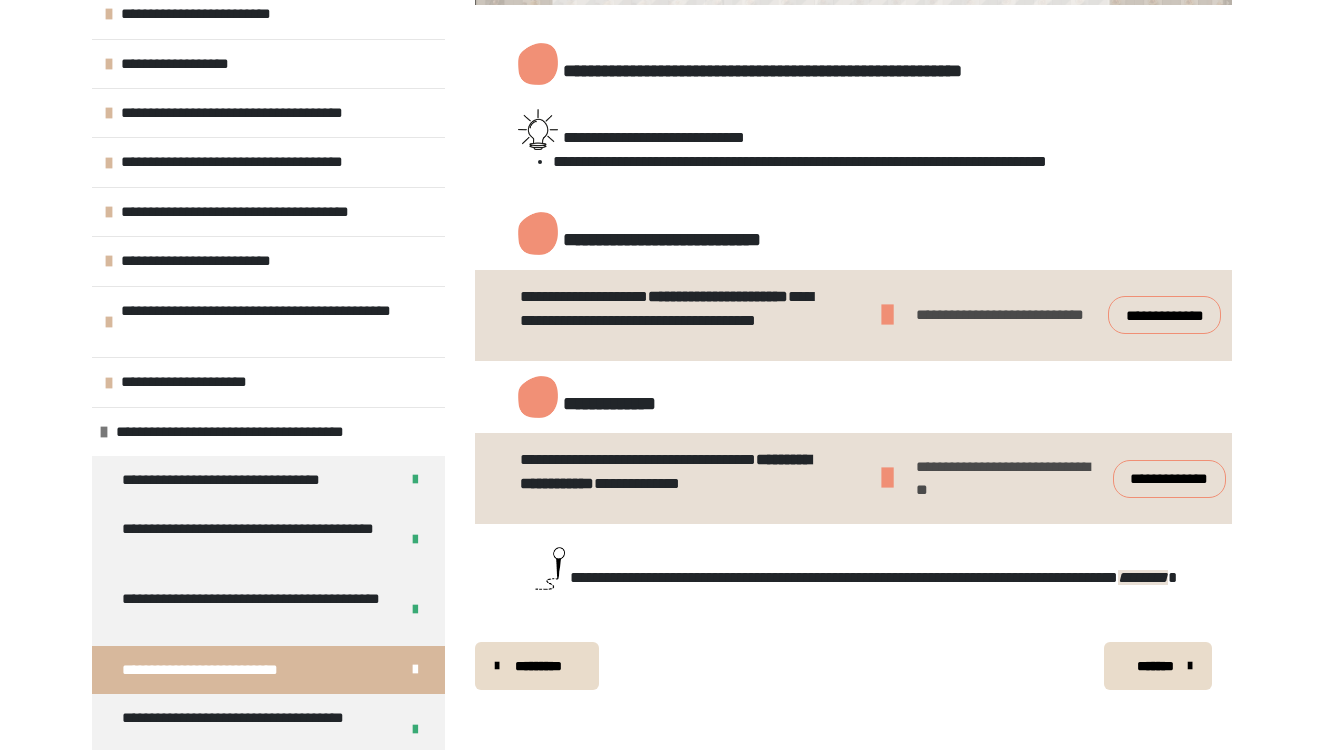 scroll, scrollTop: 732, scrollLeft: 0, axis: vertical 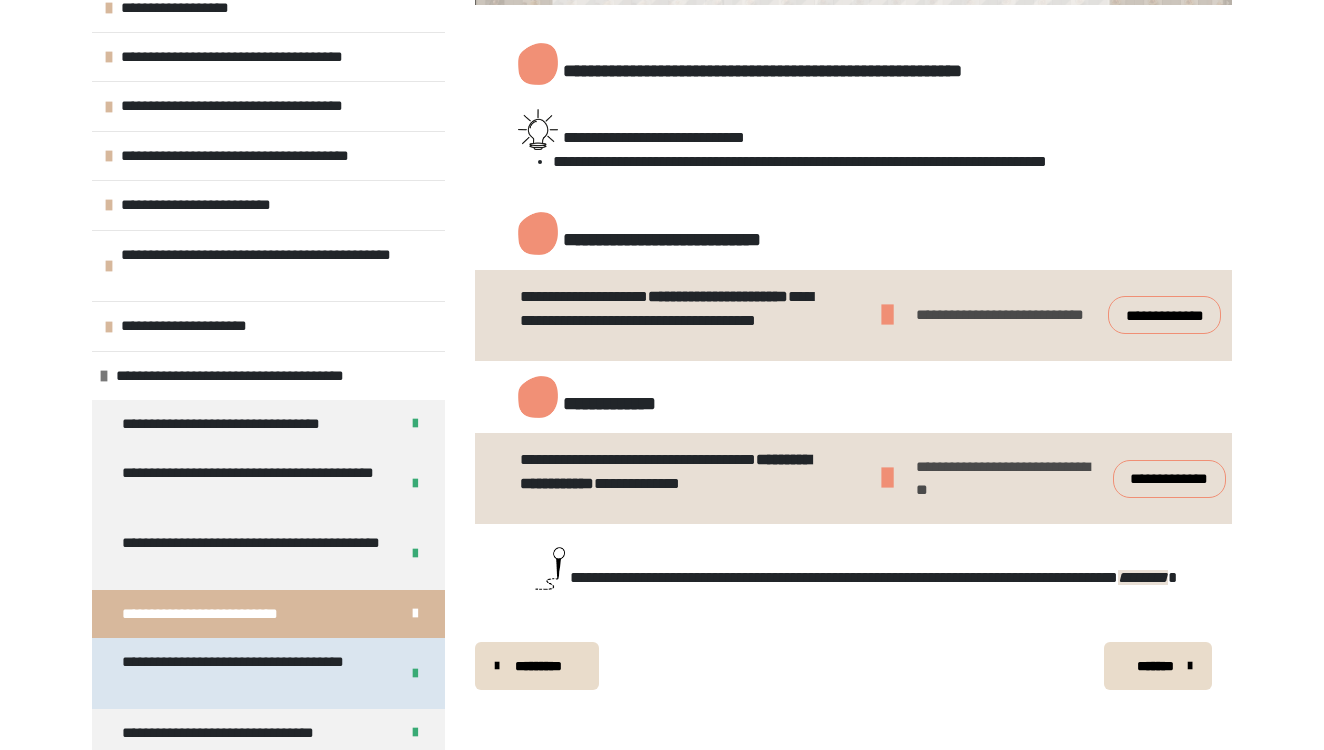 click on "**********" at bounding box center [252, 673] 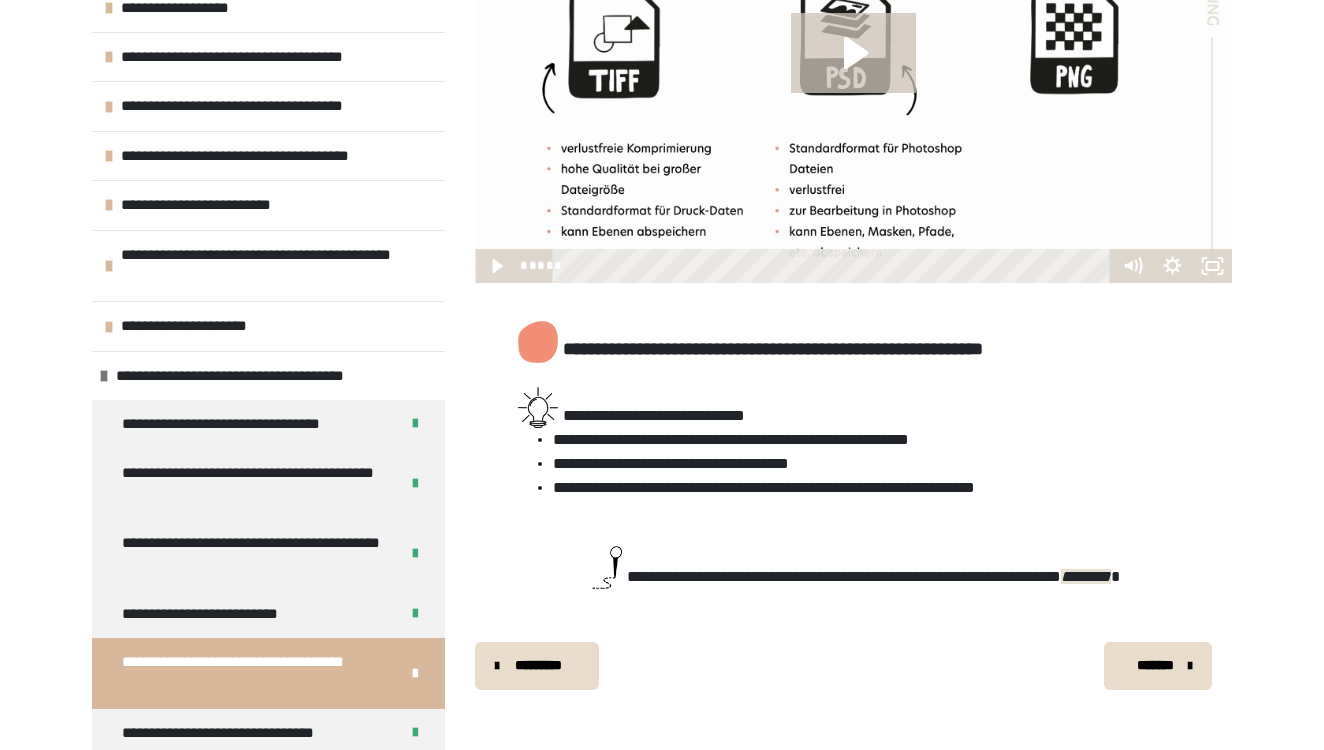 scroll, scrollTop: 452, scrollLeft: 0, axis: vertical 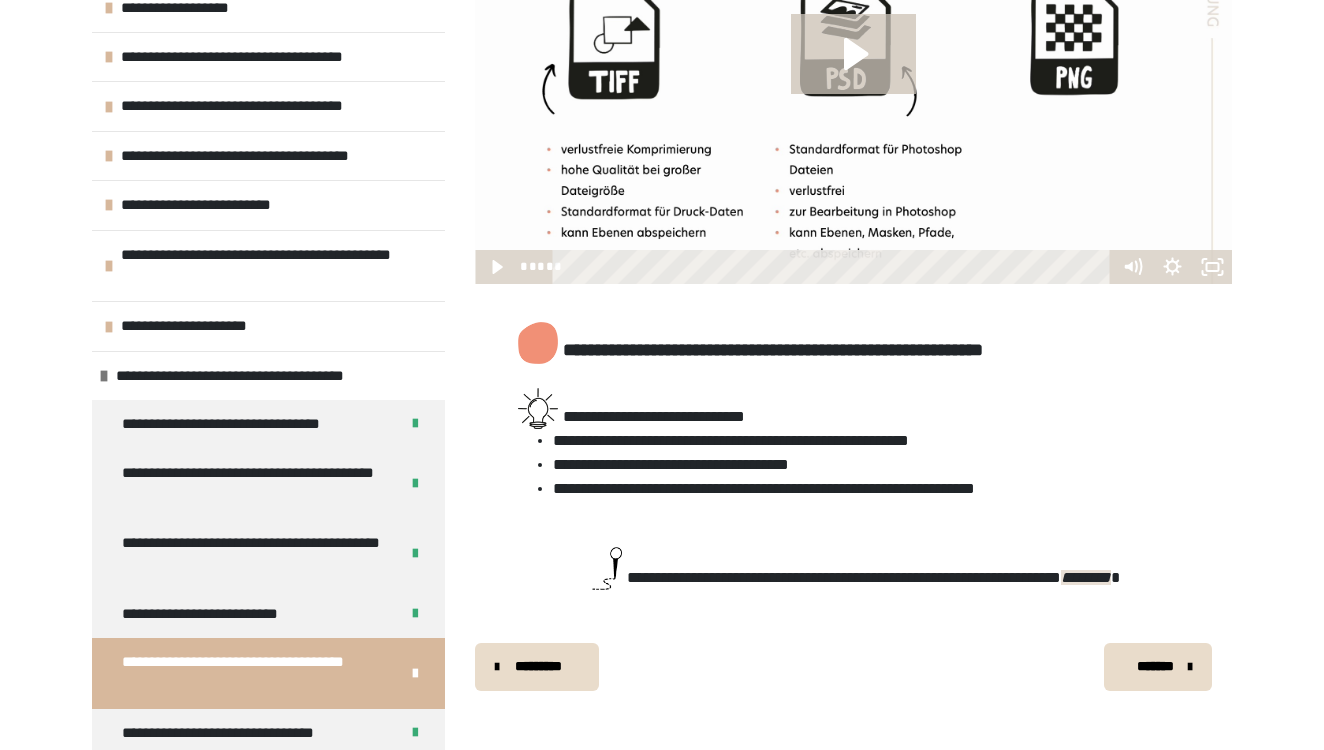 click on "*******" at bounding box center [1156, 666] 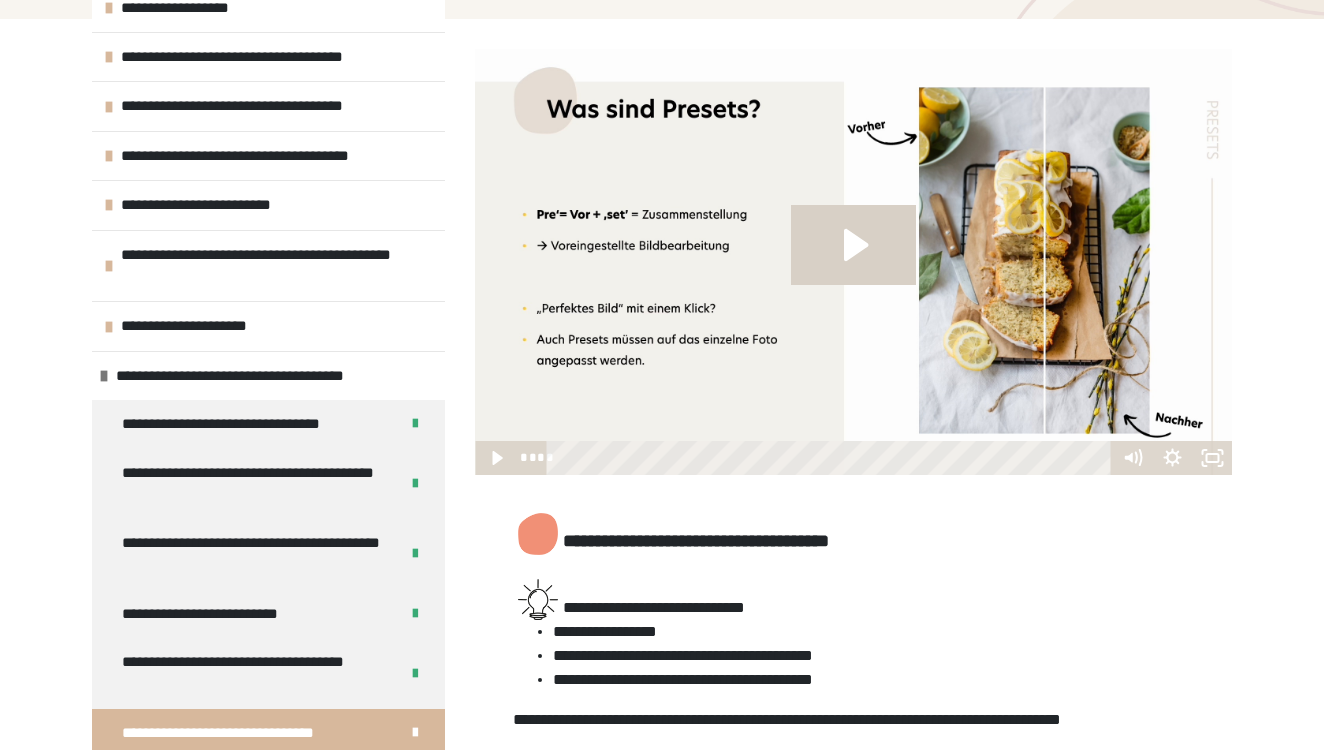 scroll, scrollTop: 228, scrollLeft: 0, axis: vertical 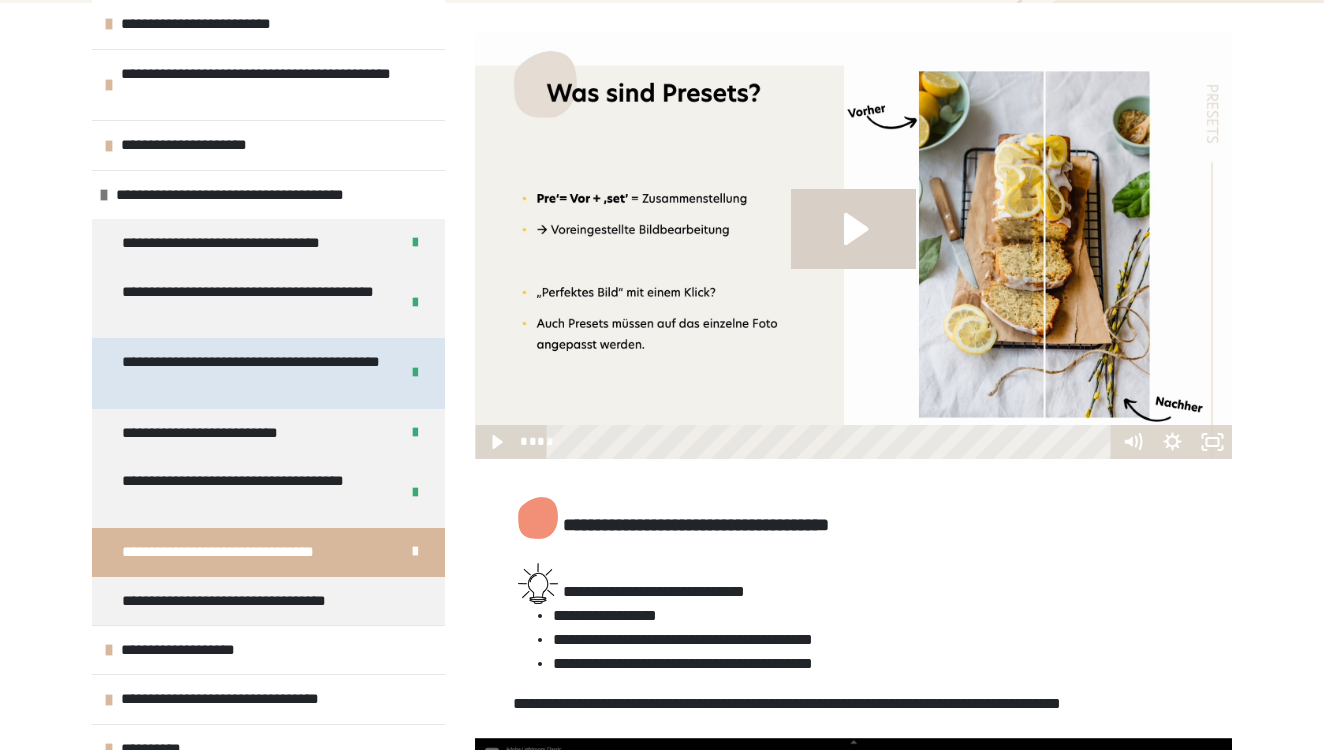 click on "**********" at bounding box center (252, 373) 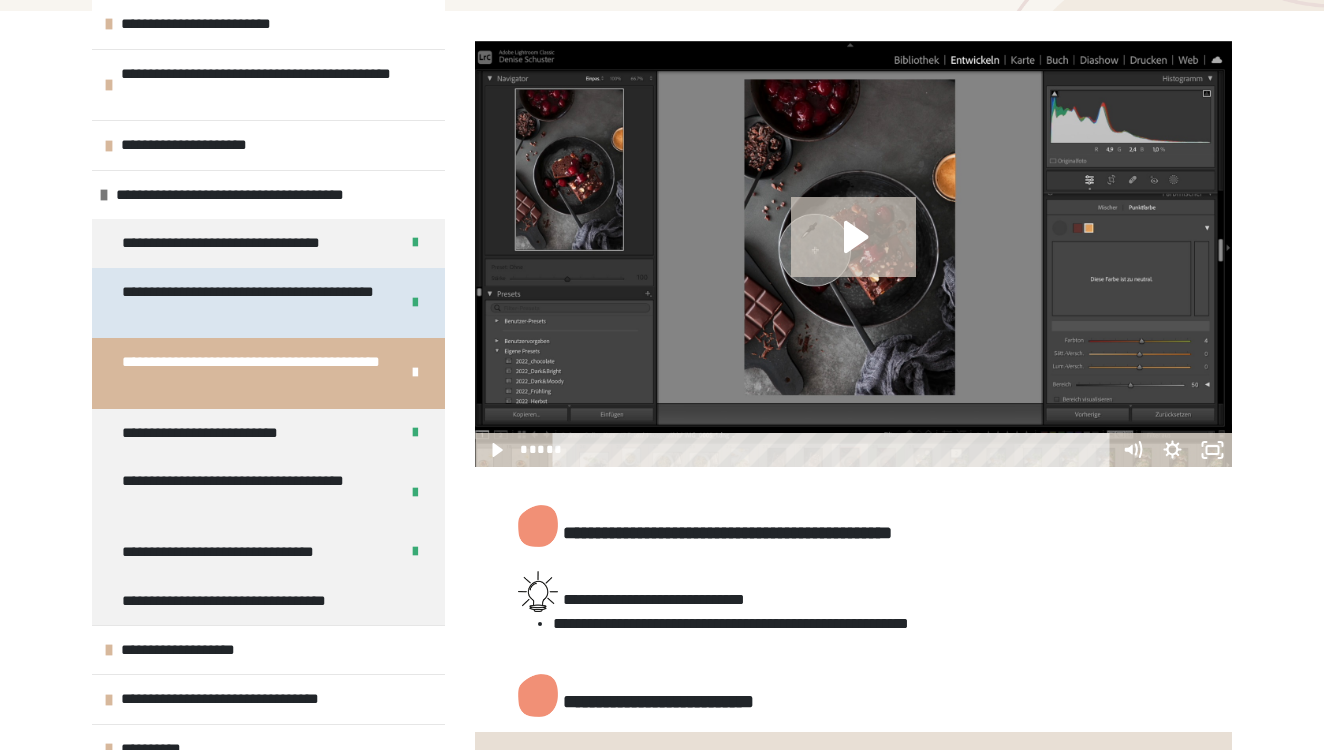 click on "**********" at bounding box center (252, 303) 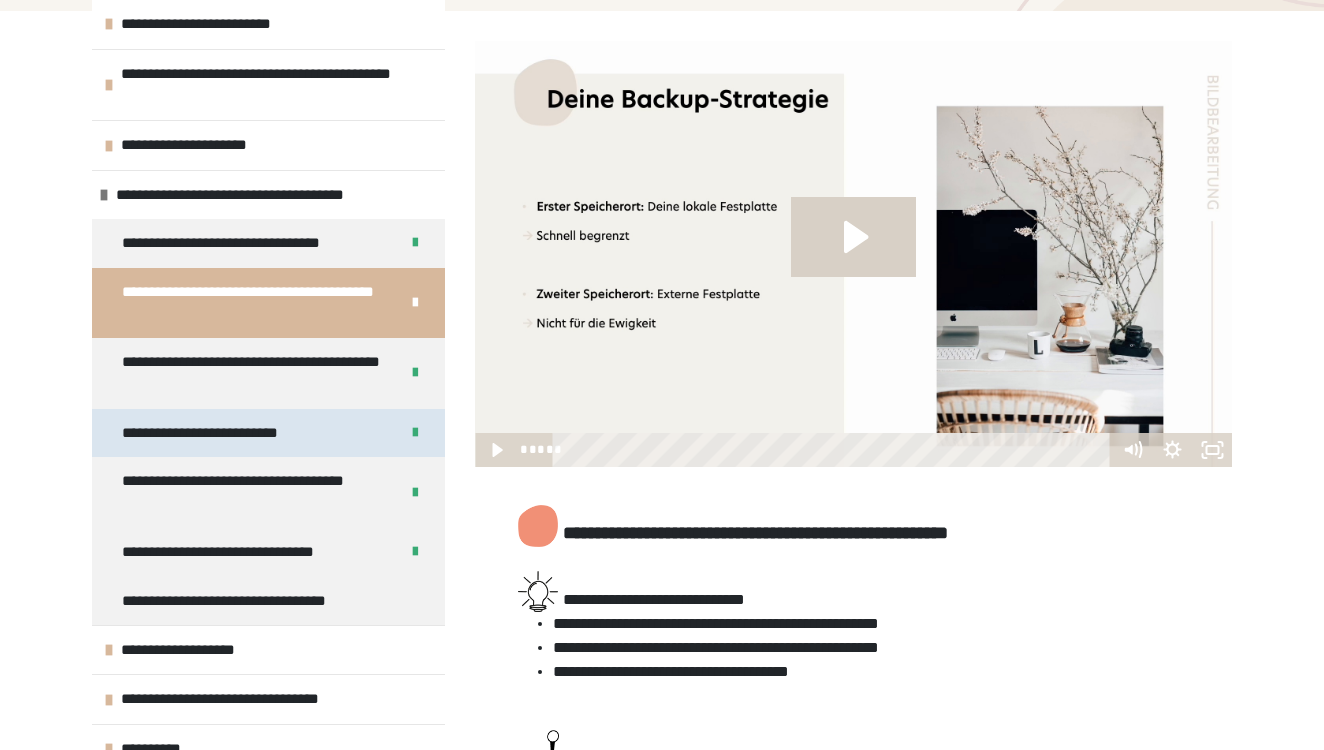 click on "**********" at bounding box center [220, 433] 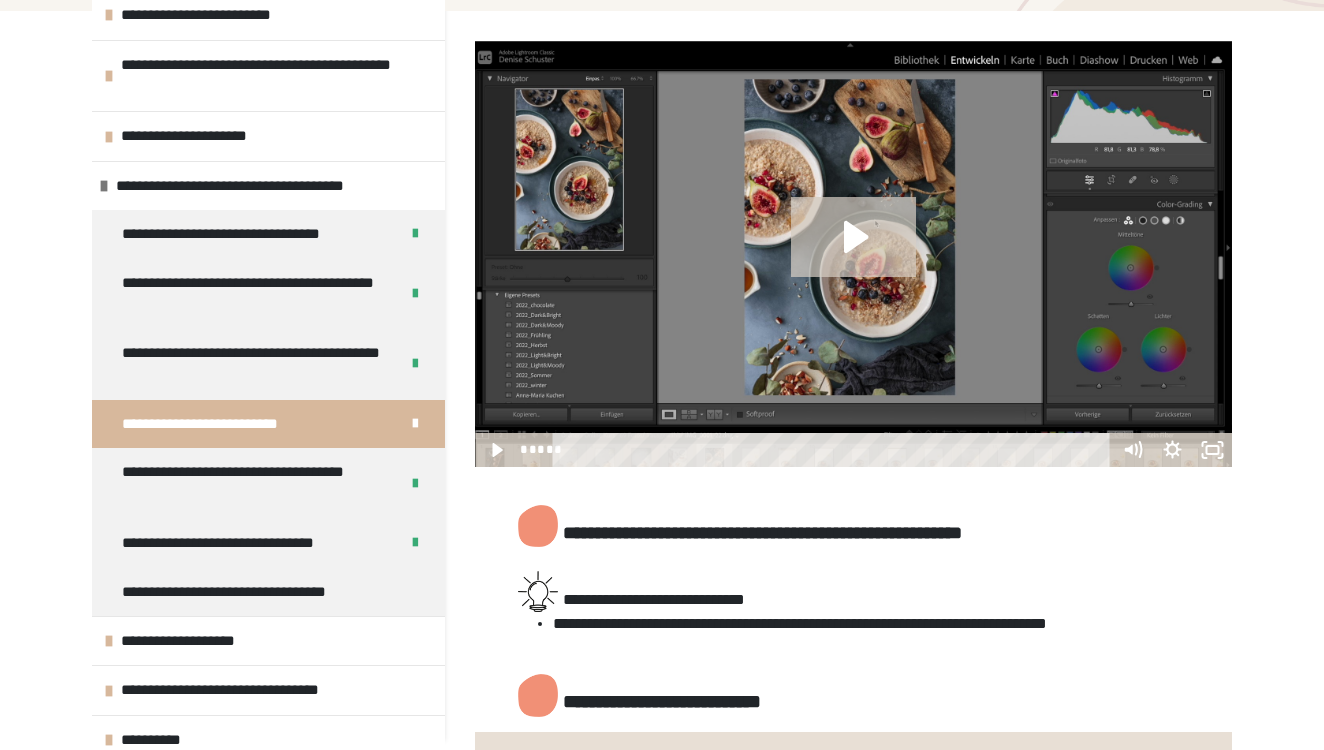 scroll, scrollTop: 215, scrollLeft: 0, axis: vertical 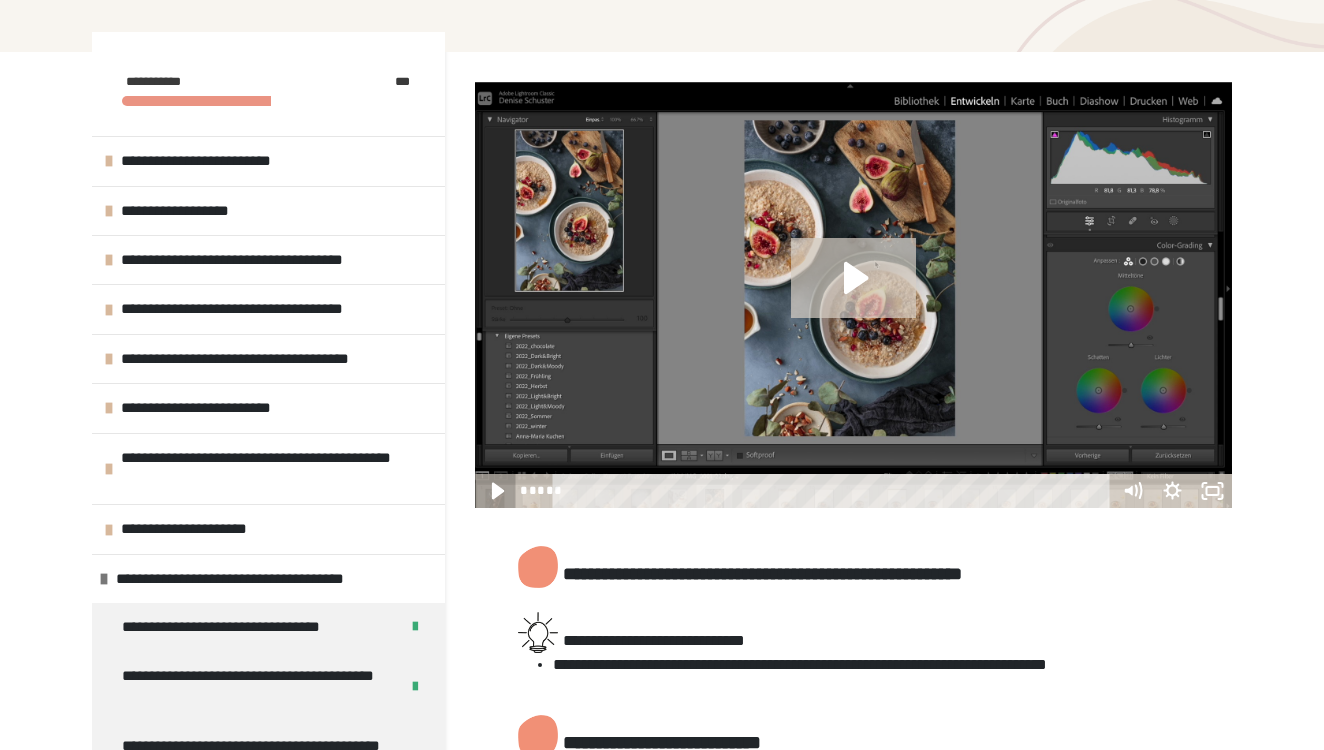 click 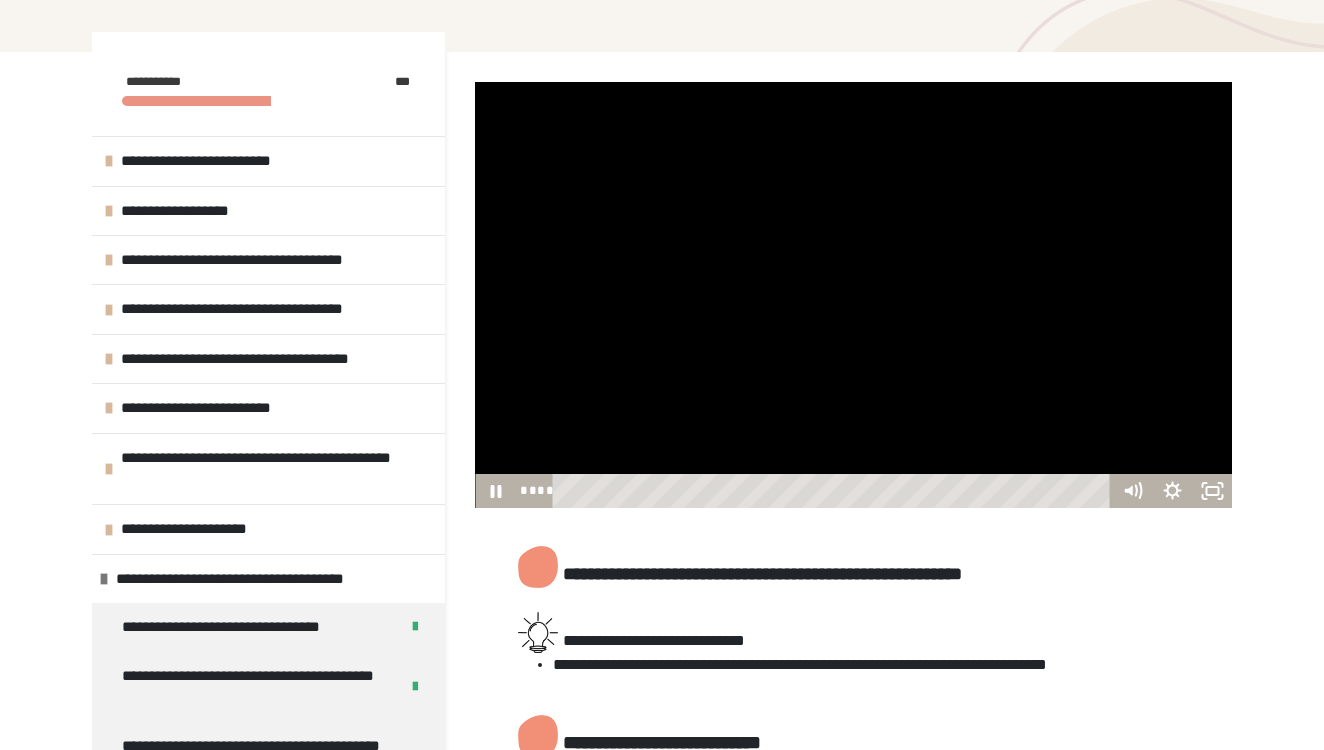 drag, startPoint x: 892, startPoint y: 488, endPoint x: 550, endPoint y: 470, distance: 342.47336 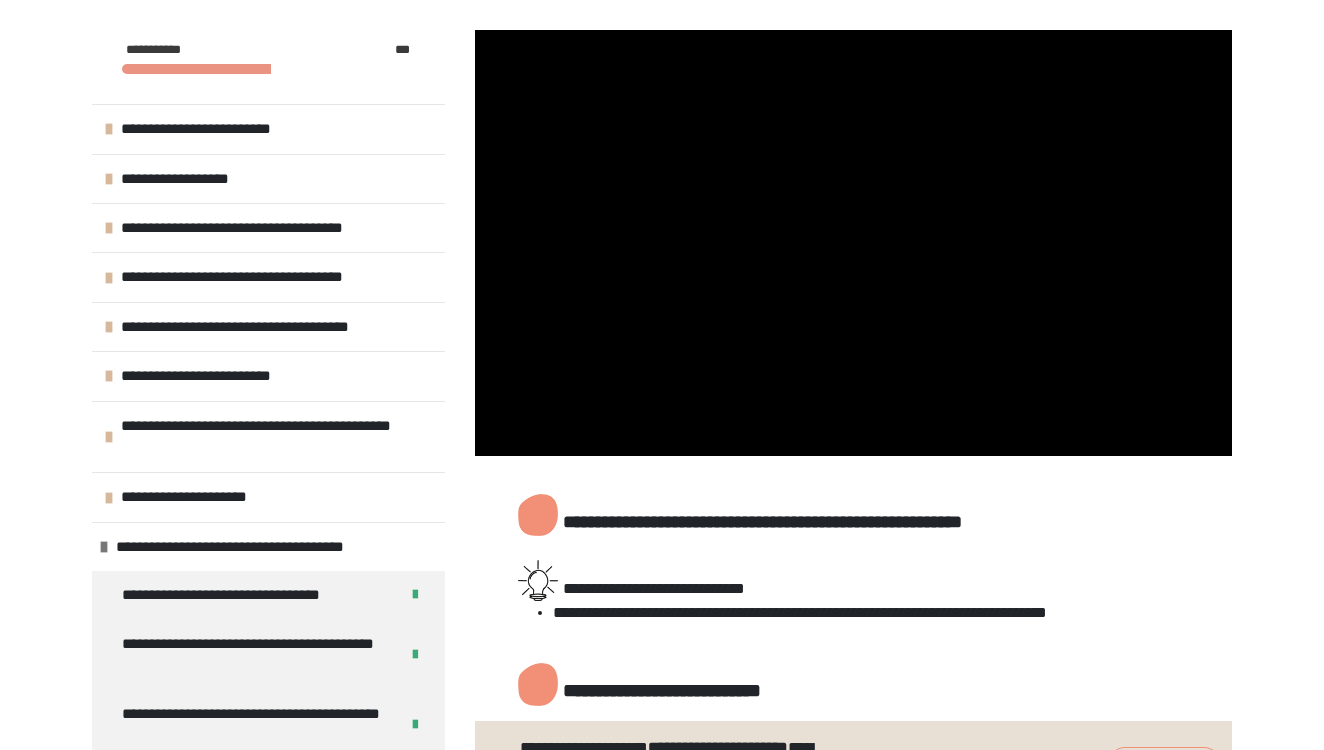 scroll, scrollTop: 299, scrollLeft: 0, axis: vertical 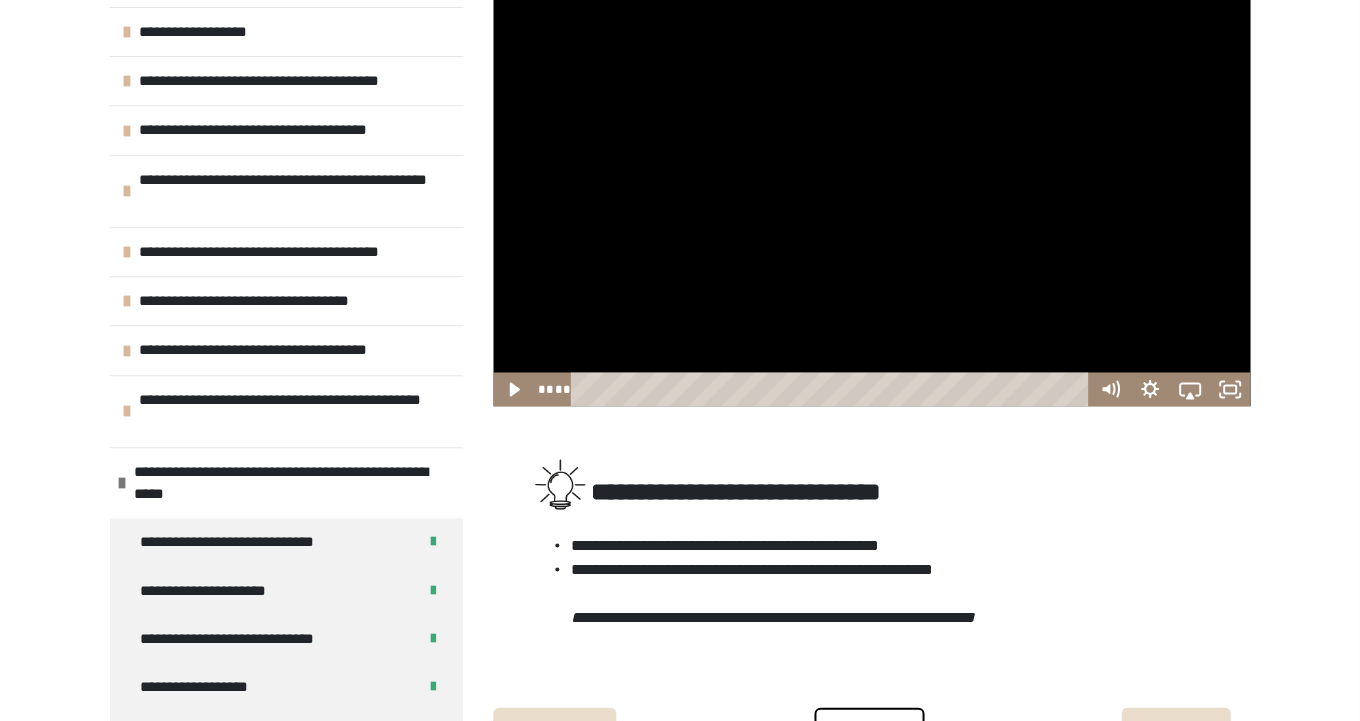 drag, startPoint x: 630, startPoint y: 388, endPoint x: 554, endPoint y: 385, distance: 76.05919 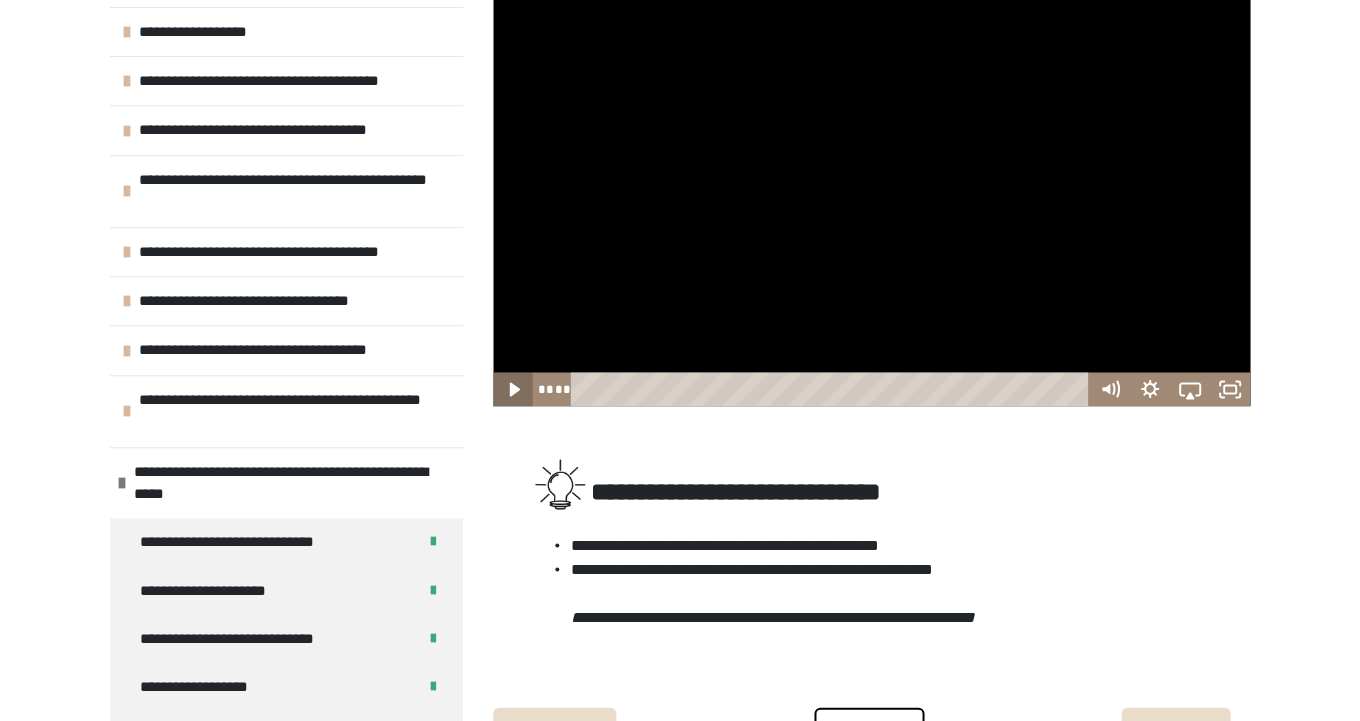 click 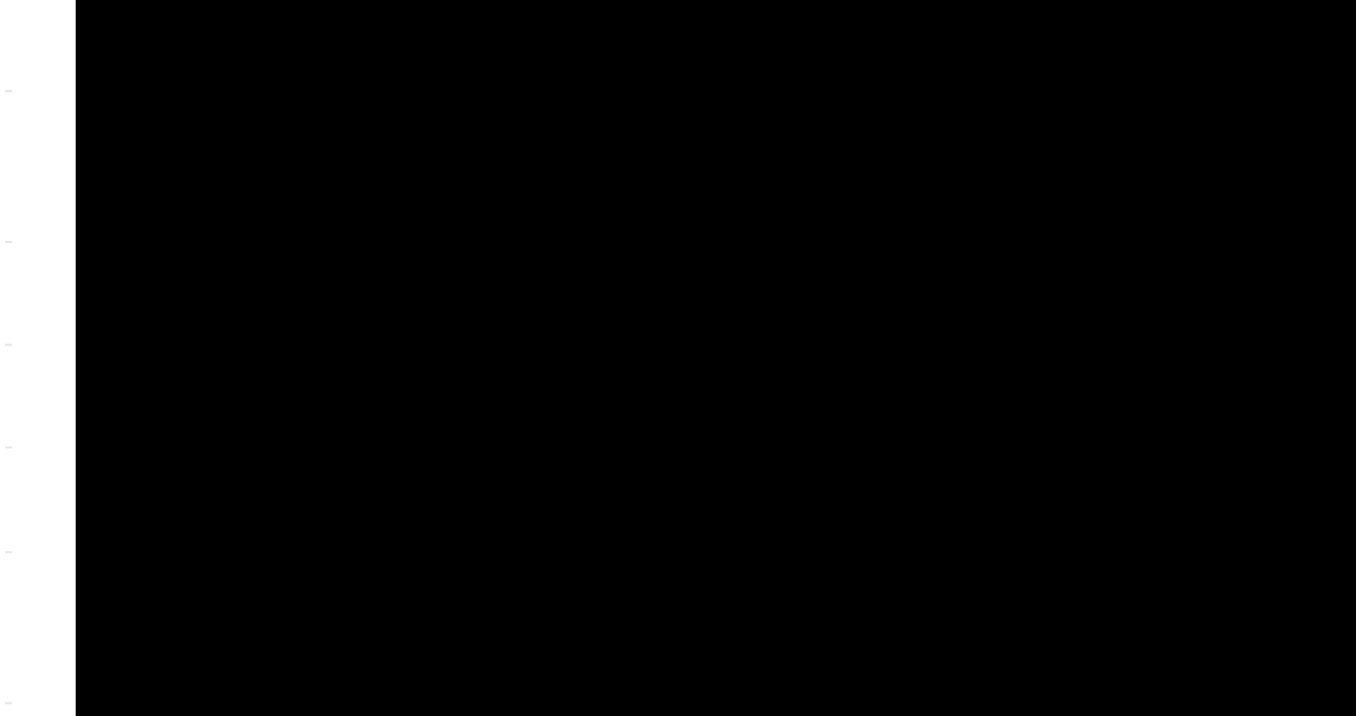 scroll, scrollTop: 388, scrollLeft: 0, axis: vertical 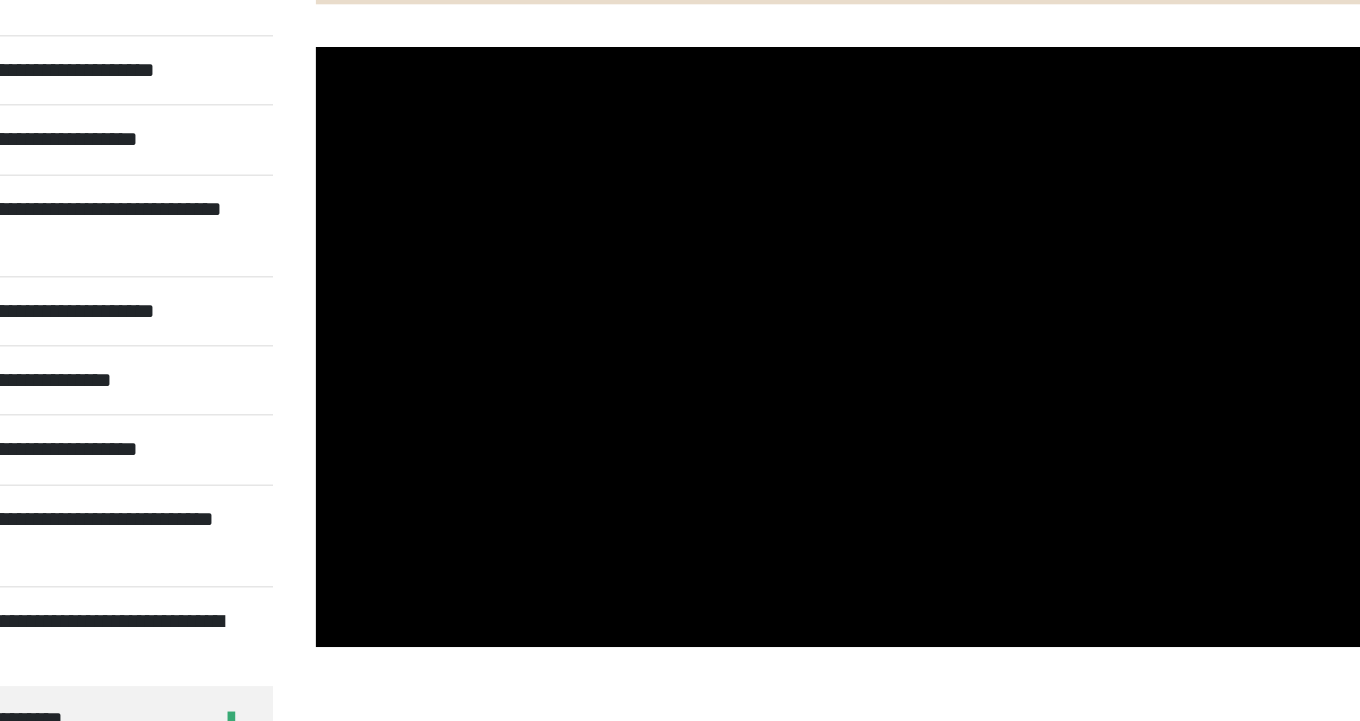 type 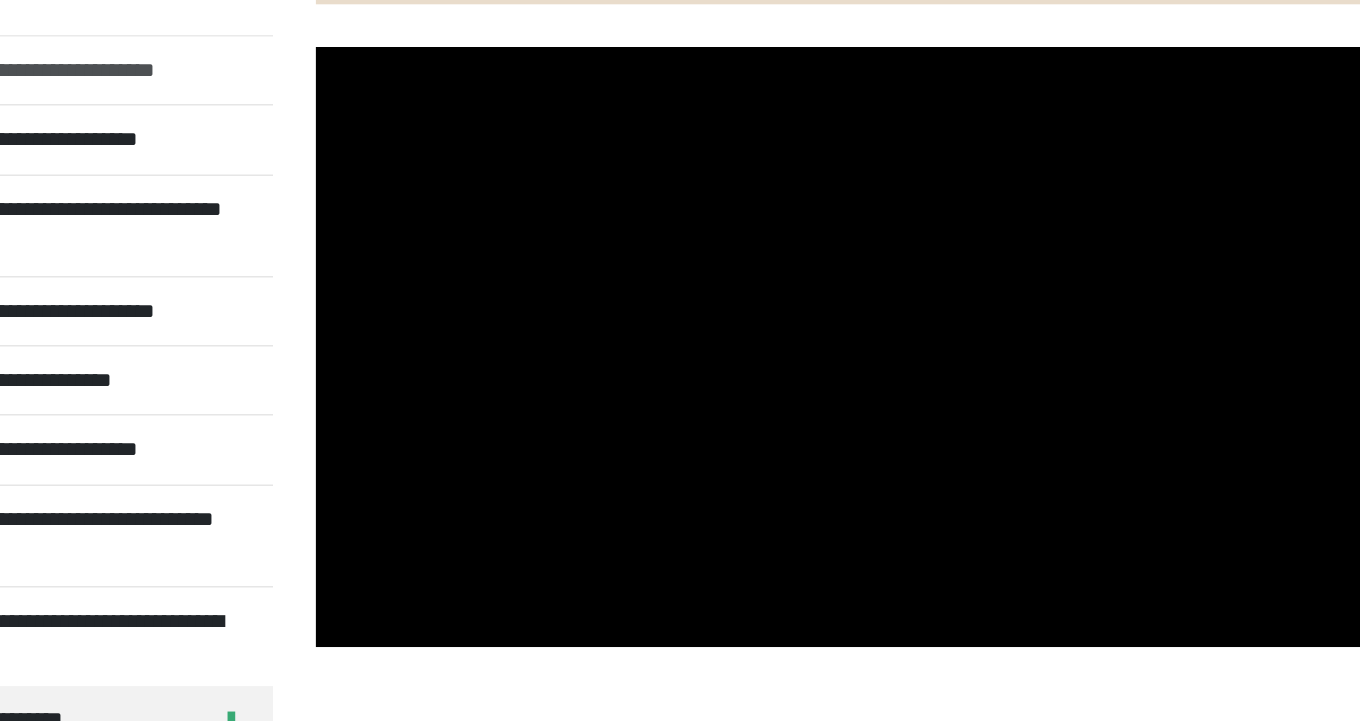 click on "**********" at bounding box center [286, 80] 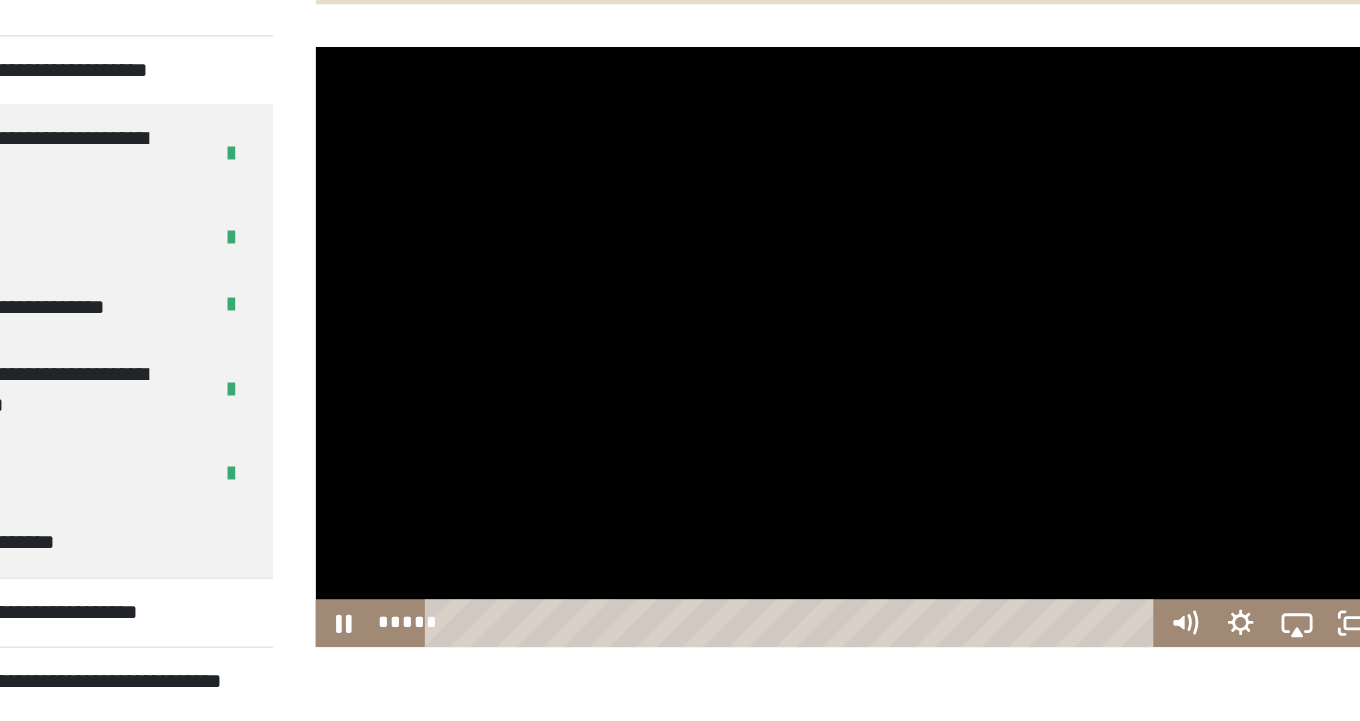 click at bounding box center (871, 277) 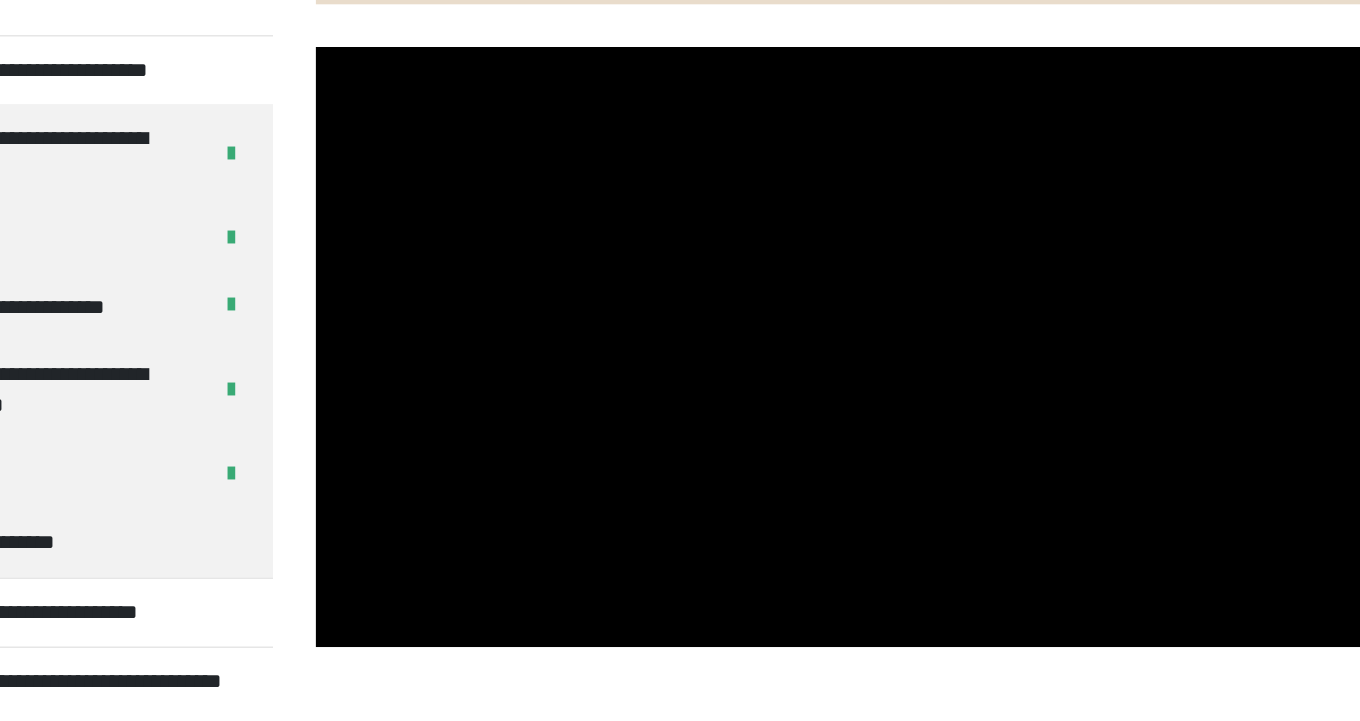 click at bounding box center (871, 277) 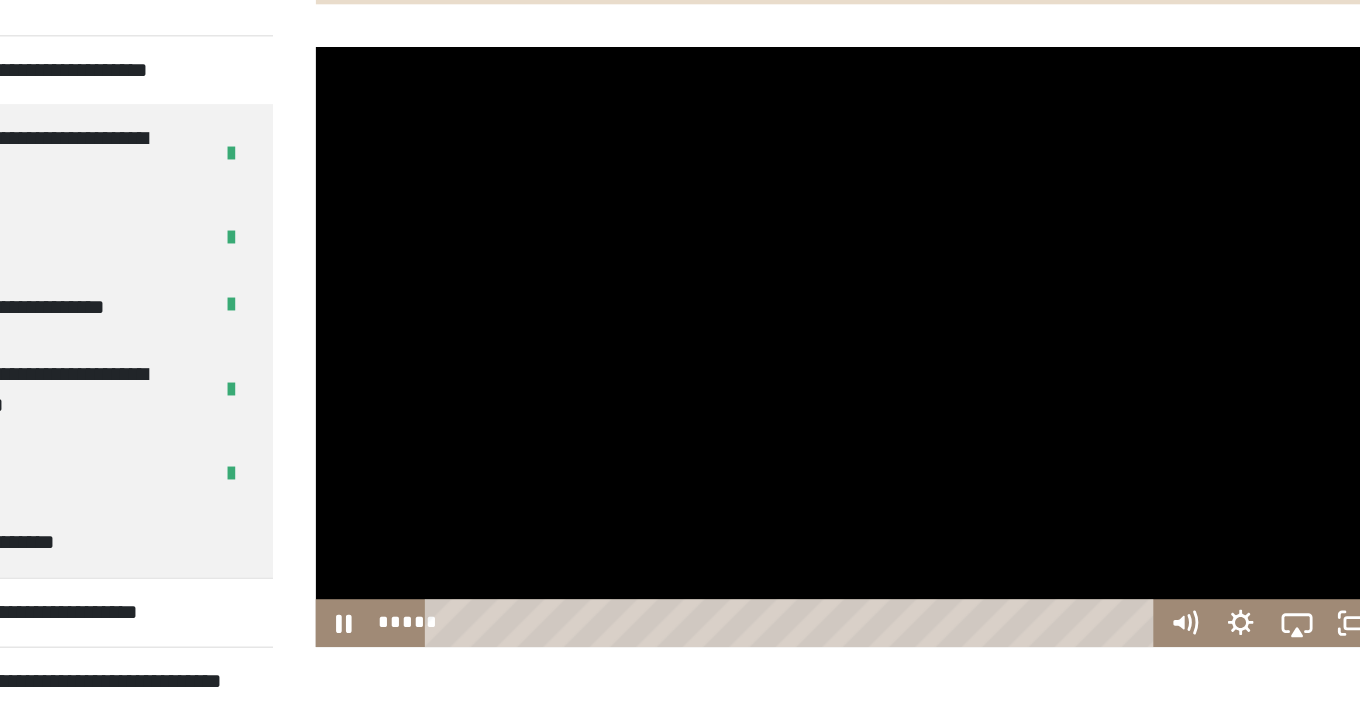 click at bounding box center [871, 277] 